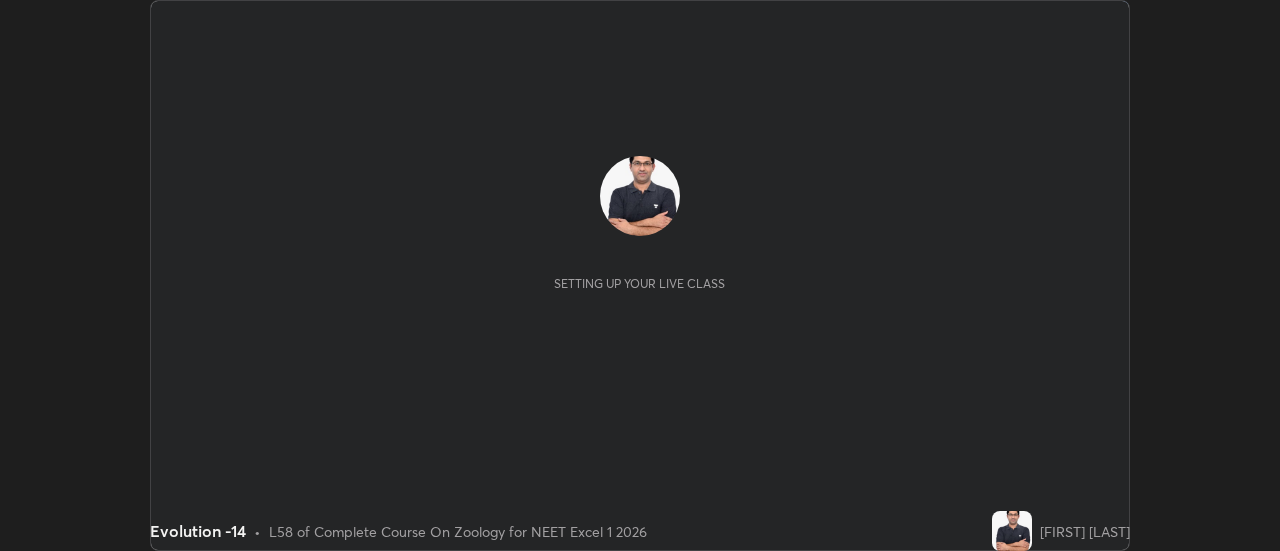 scroll, scrollTop: 0, scrollLeft: 0, axis: both 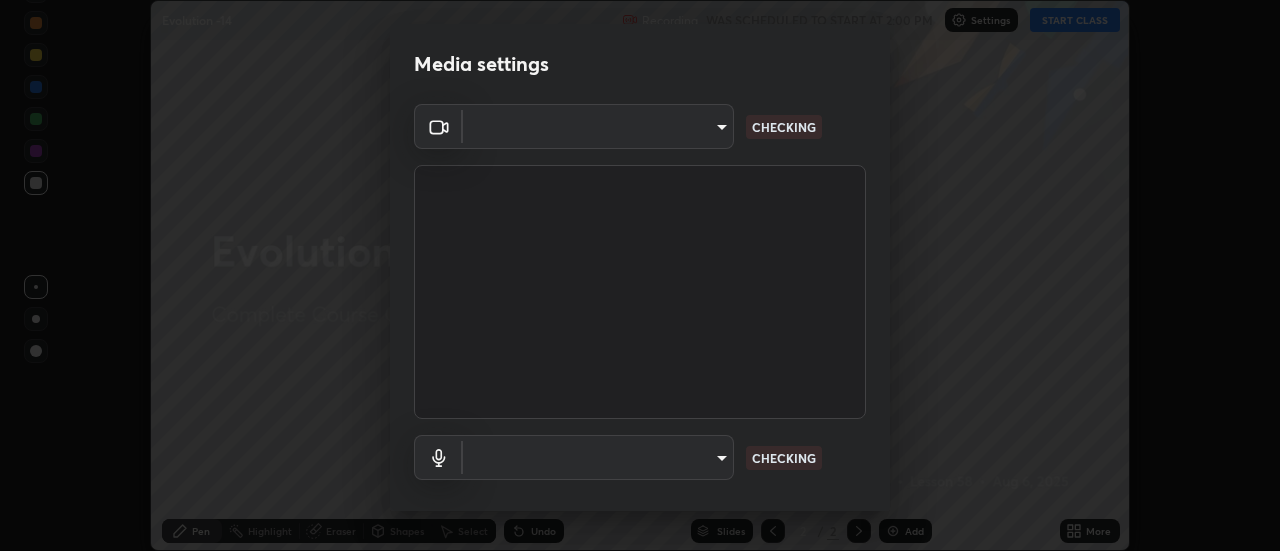 type on "dff715f2b8103cd99efd98edb1208d423aa6cea85c5a492e25875cbf54650d32" 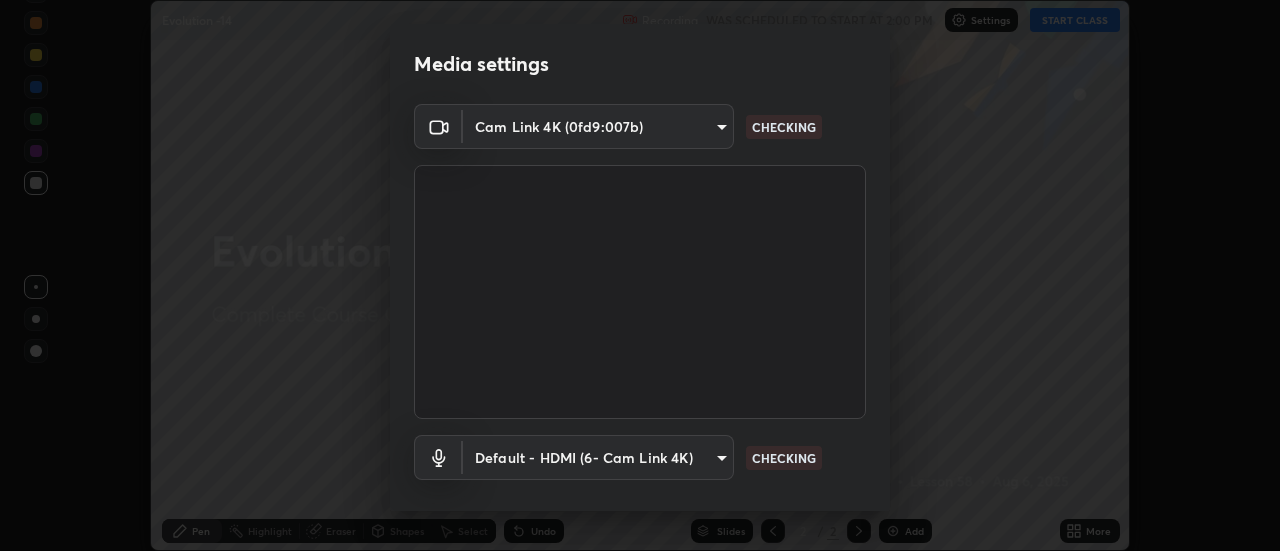 scroll, scrollTop: 105, scrollLeft: 0, axis: vertical 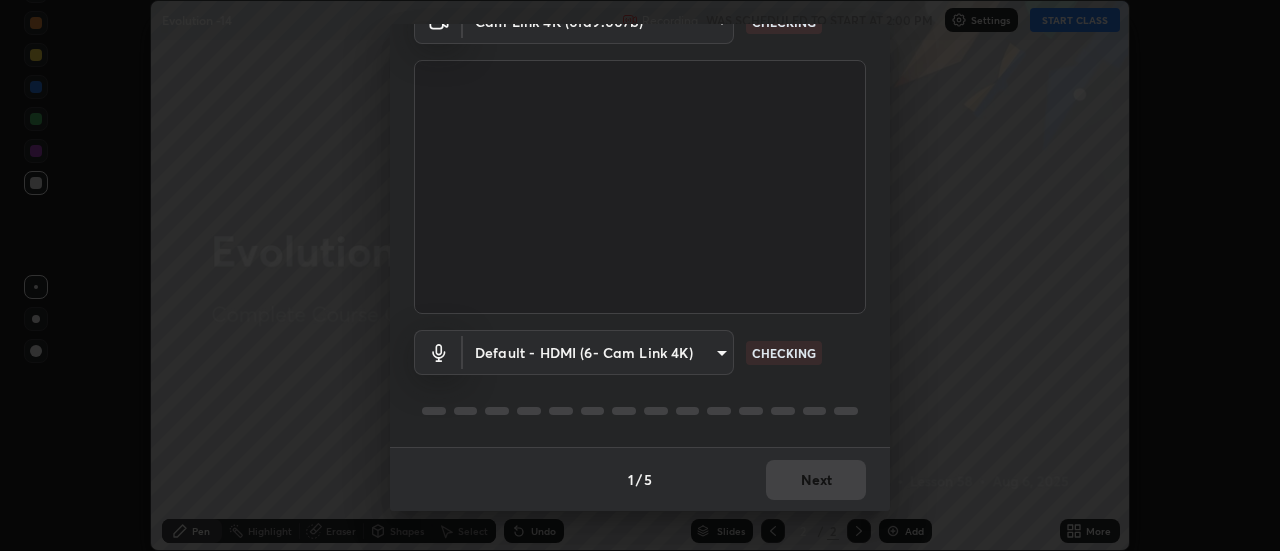click on "Erase all Evolution -14 Recording WAS SCHEDULED TO START AT  2:00 PM Settings START CLASS Setting up your live class Evolution -14 • L58 of Complete Course On Zoology for NEET Excel 1 2026 [FIRST] [LAST] Pen Highlight Eraser Shapes Select Undo Slides 2 / 2 Add More No doubts shared Encourage your learners to ask a doubt for better clarity Report an issue Reason for reporting Buffering Chat not working Audio - Video sync issue Educator video quality low ​ Attach an image Report Media settings Cam Link 4K (0fd9:007b) dff715f2b8103cd99efd98edb1208d423aa6cea85c5a492e25875cbf54650d32 CHECKING Default - HDMI (6- Cam Link 4K) default CHECKING 1 / 5 Next" at bounding box center [640, 275] 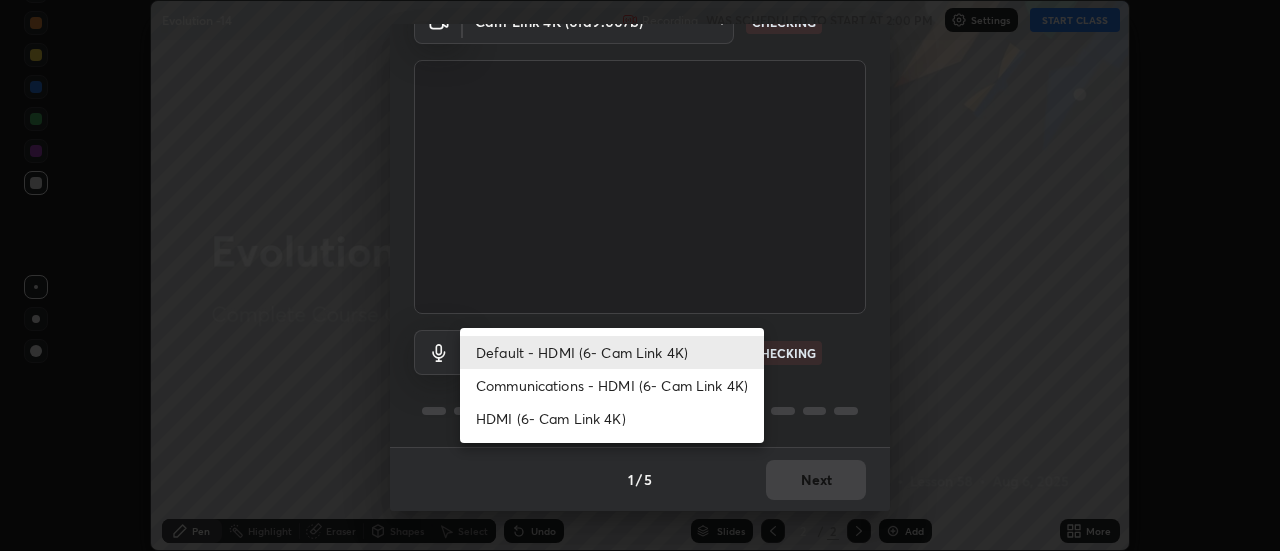 click on "Communications - HDMI (6- Cam Link 4K)" at bounding box center [612, 385] 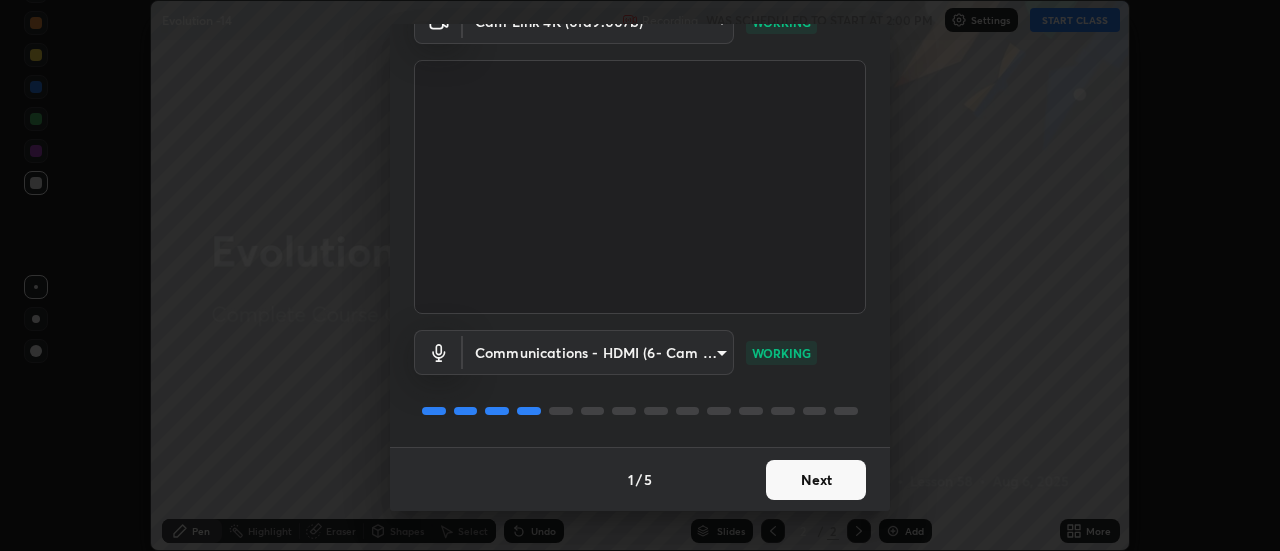 click on "Next" at bounding box center [816, 480] 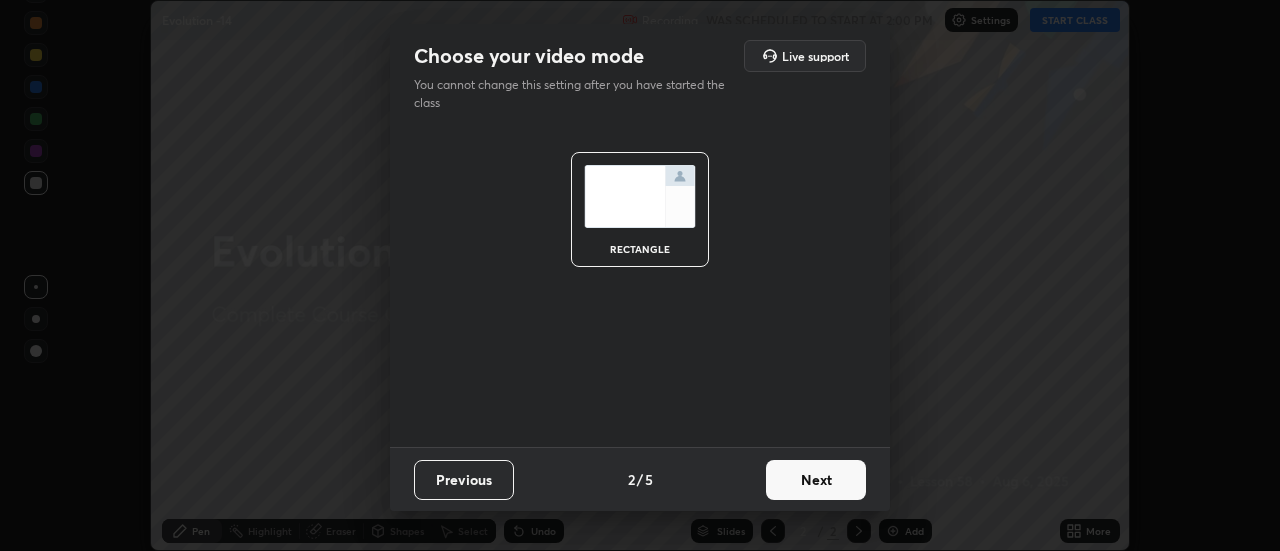 click on "Next" at bounding box center (816, 480) 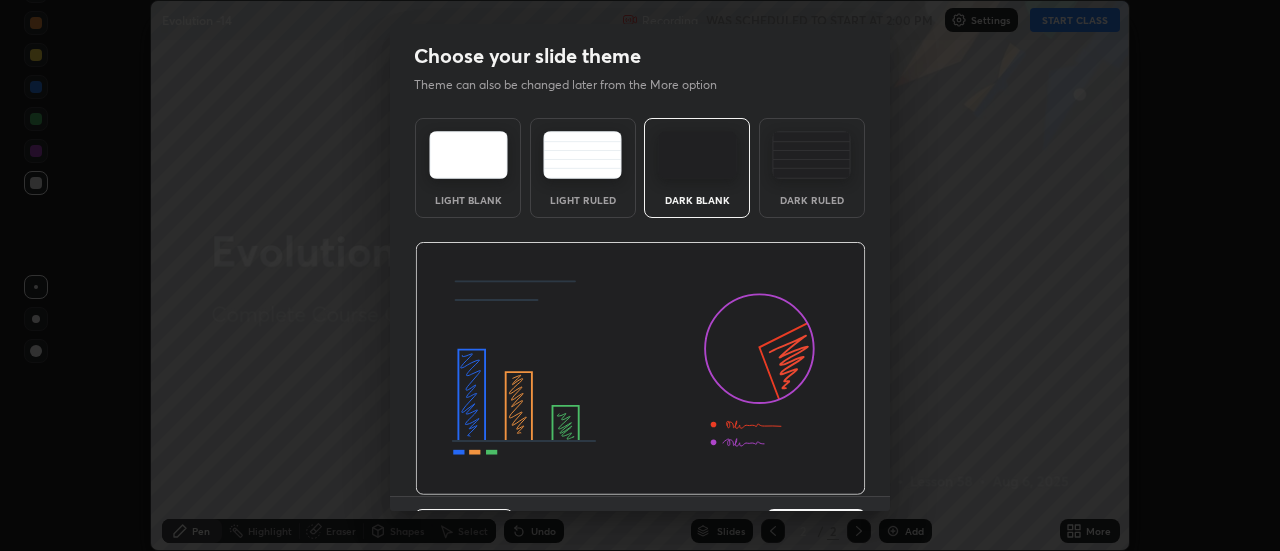 click at bounding box center (640, 369) 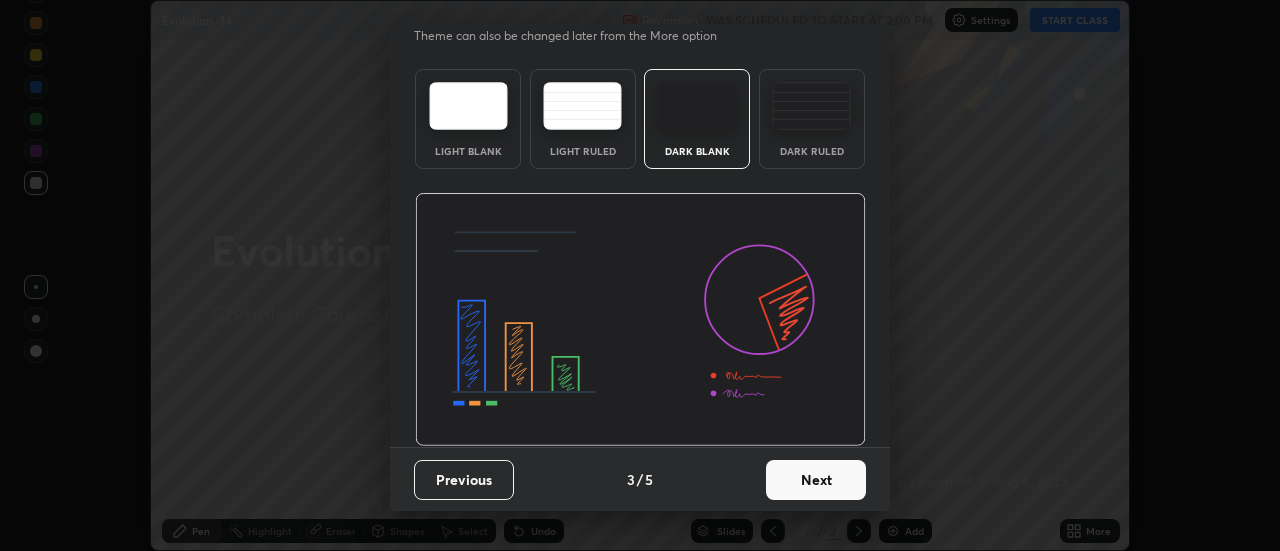 click on "Next" at bounding box center [816, 480] 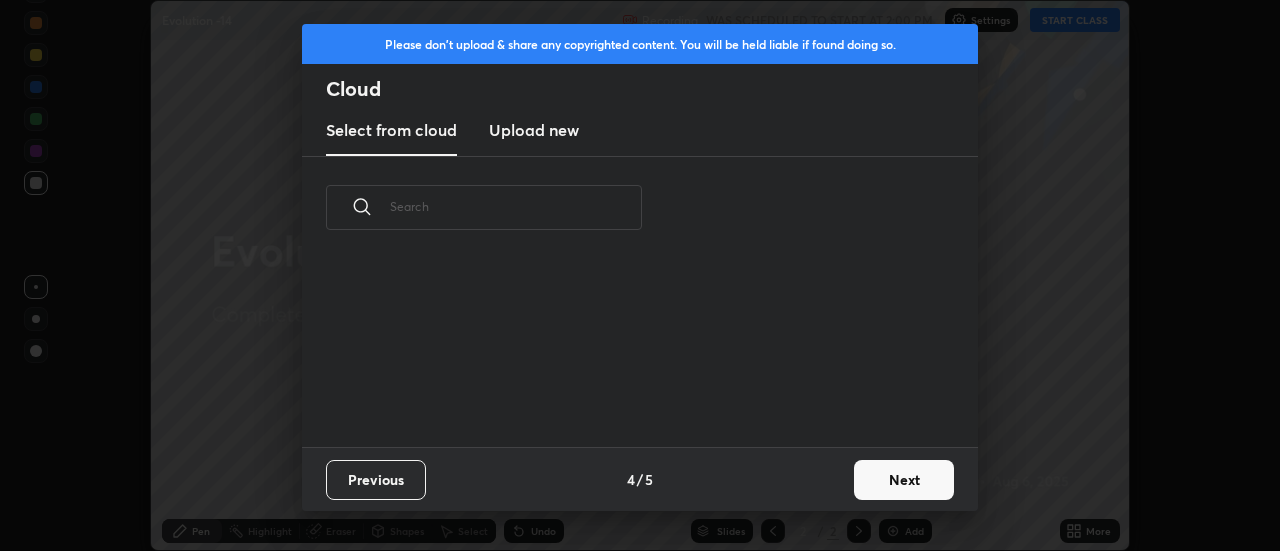 click on "Next" at bounding box center (904, 480) 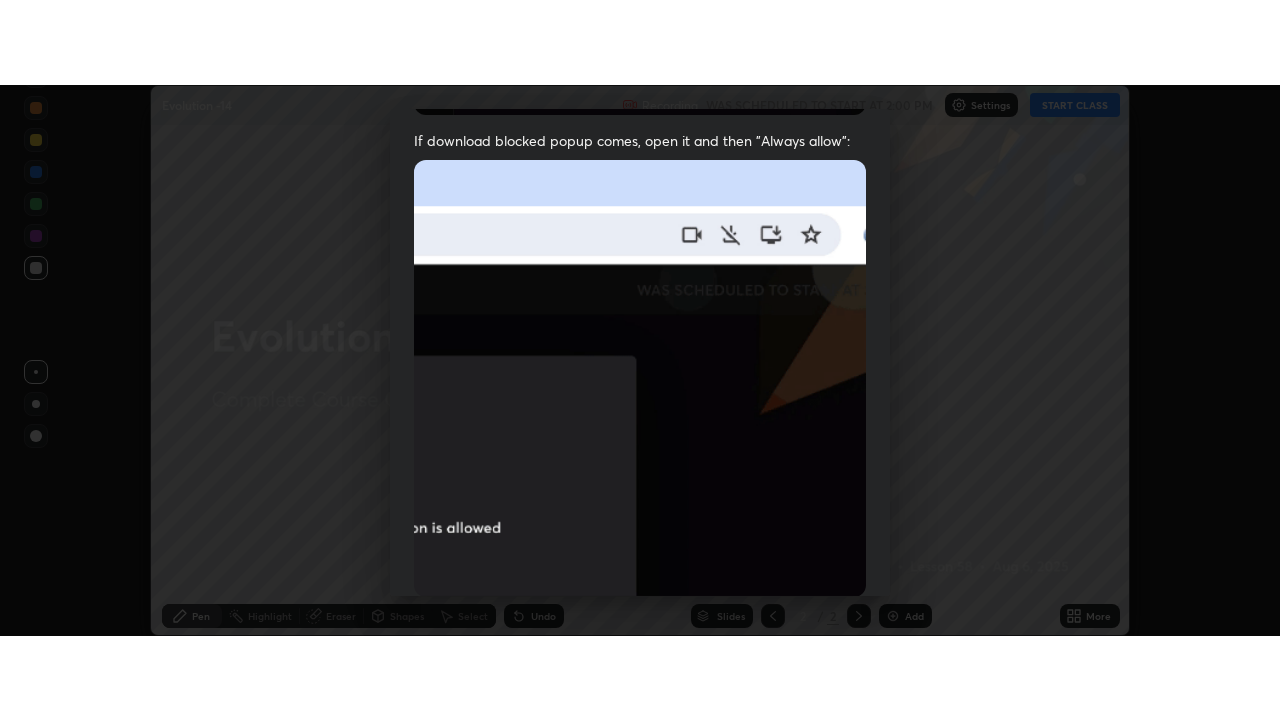 scroll, scrollTop: 513, scrollLeft: 0, axis: vertical 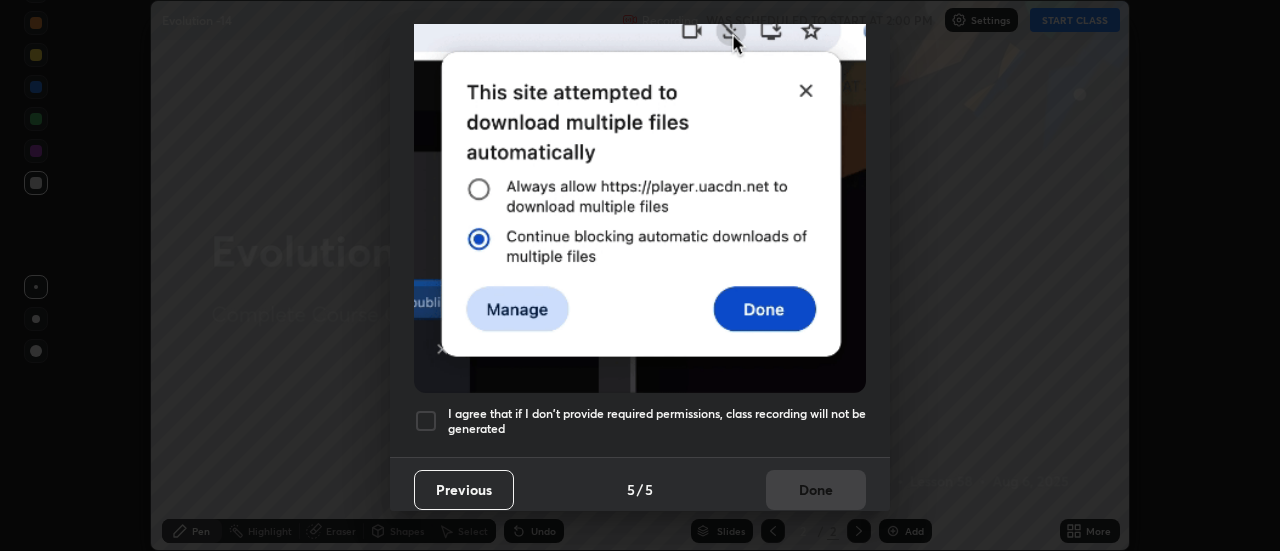 click at bounding box center [426, 421] 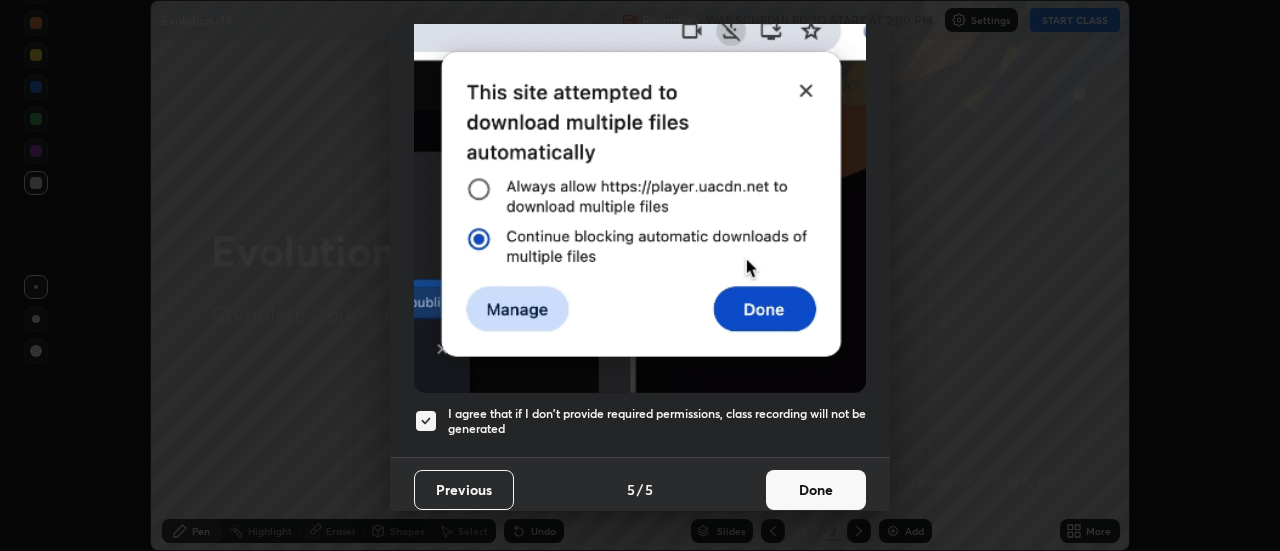 click on "Done" at bounding box center (816, 490) 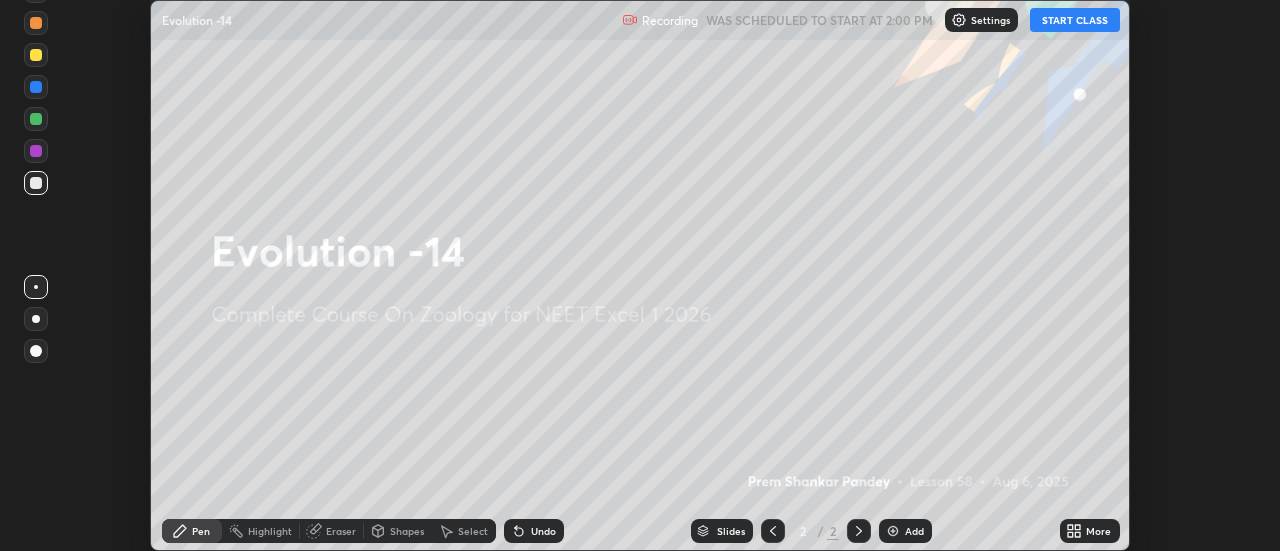click on "START CLASS" at bounding box center (1075, 20) 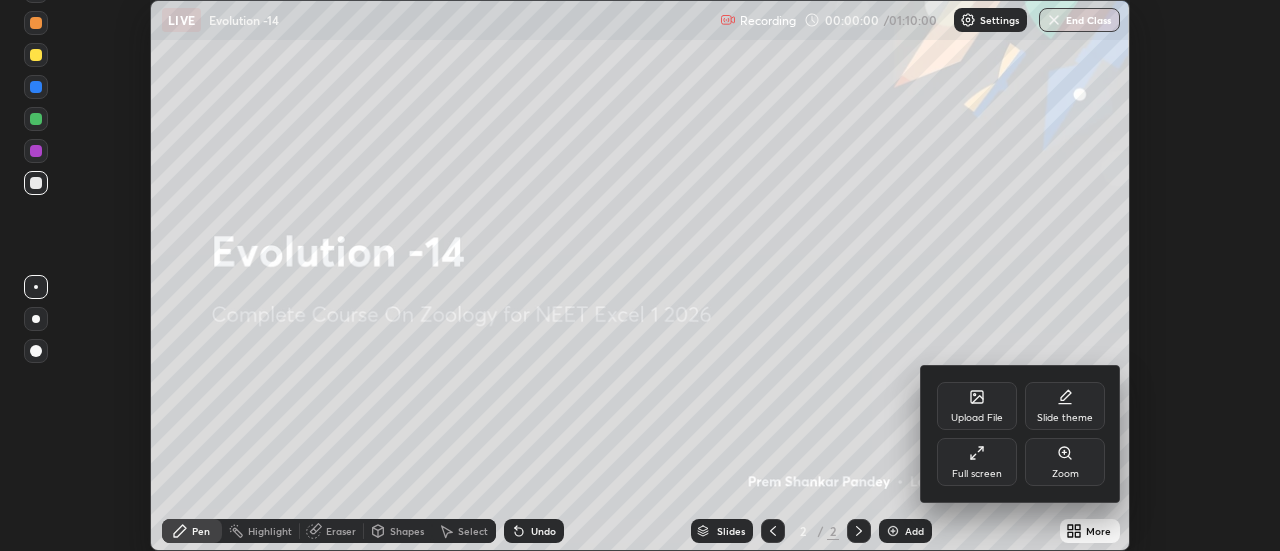 click 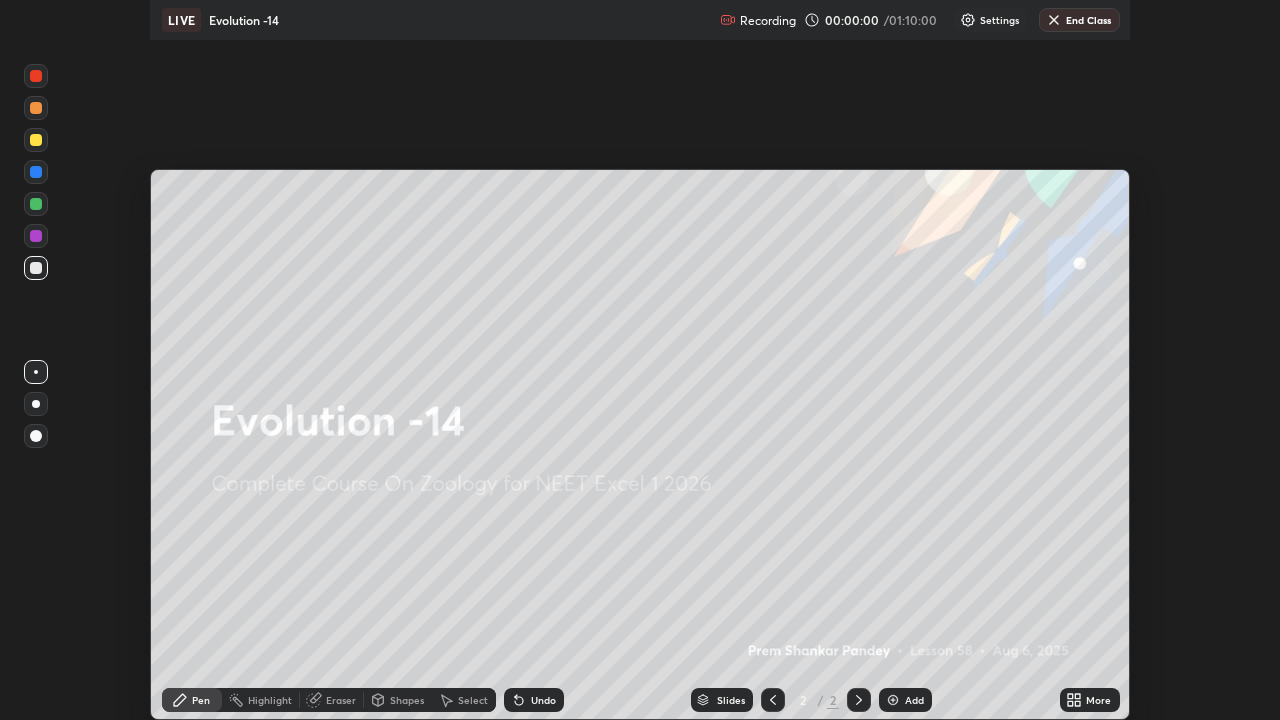scroll, scrollTop: 99280, scrollLeft: 98720, axis: both 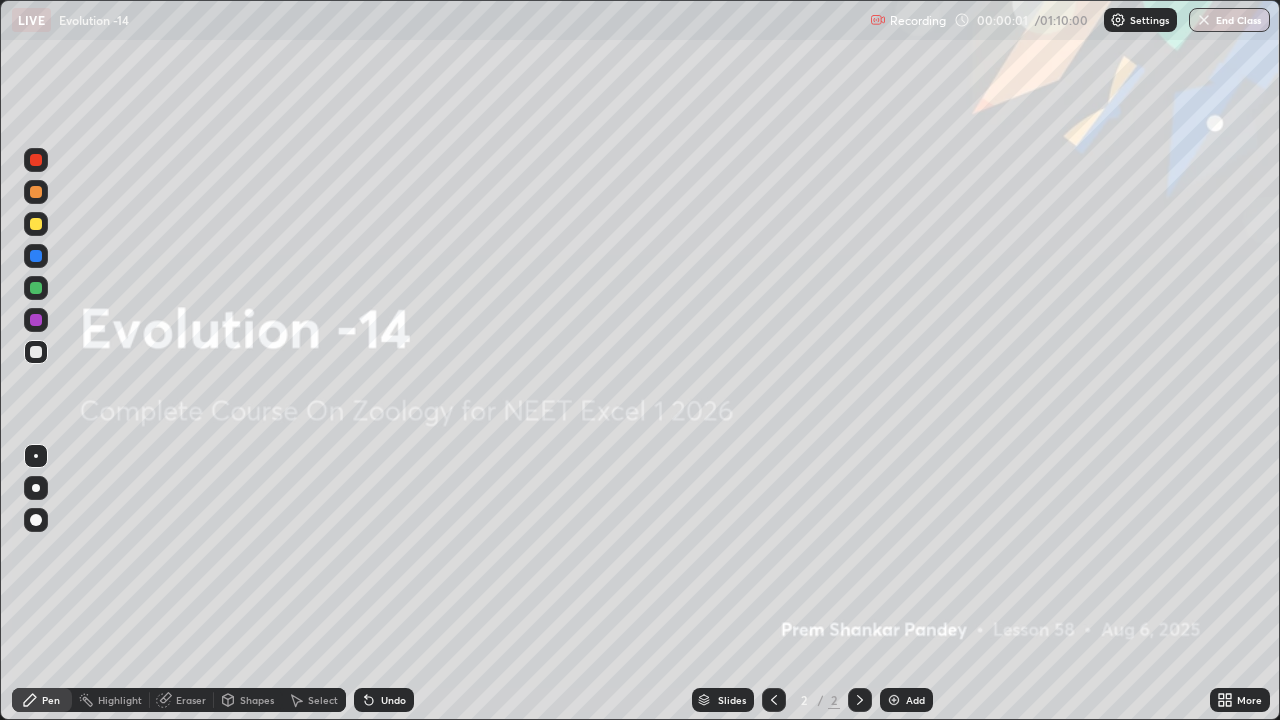 click at bounding box center (894, 700) 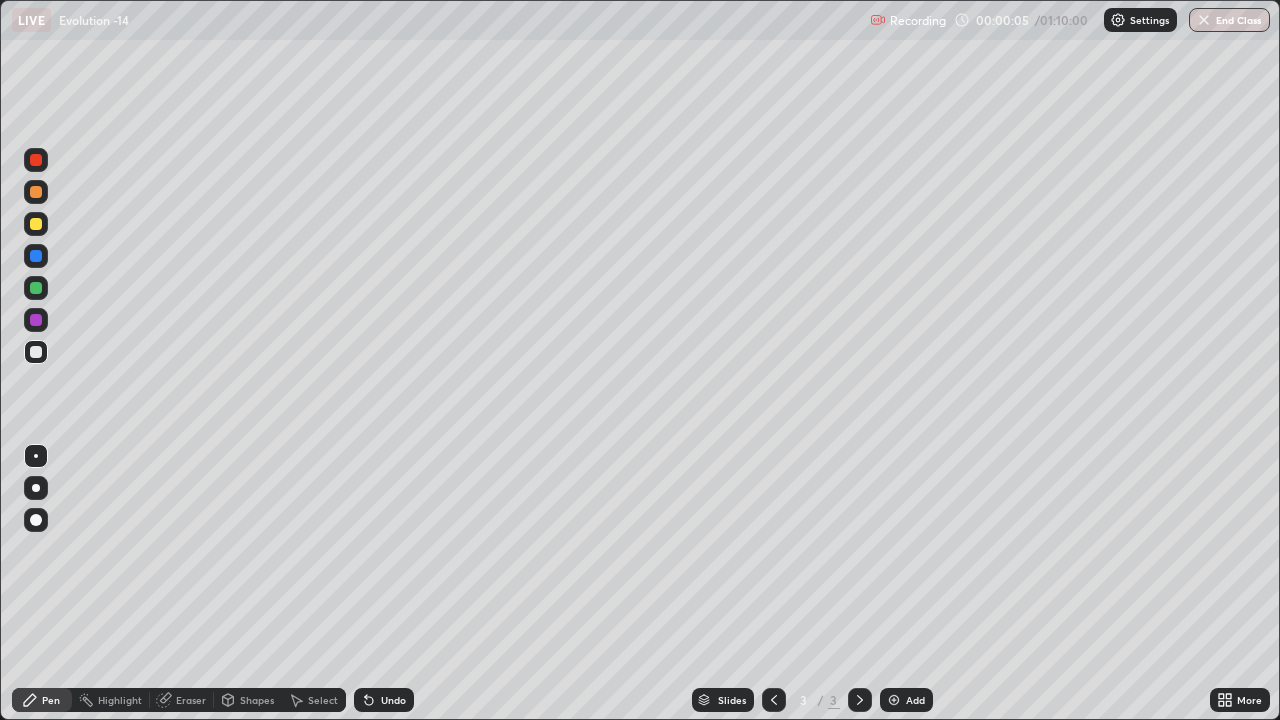 click at bounding box center [36, 160] 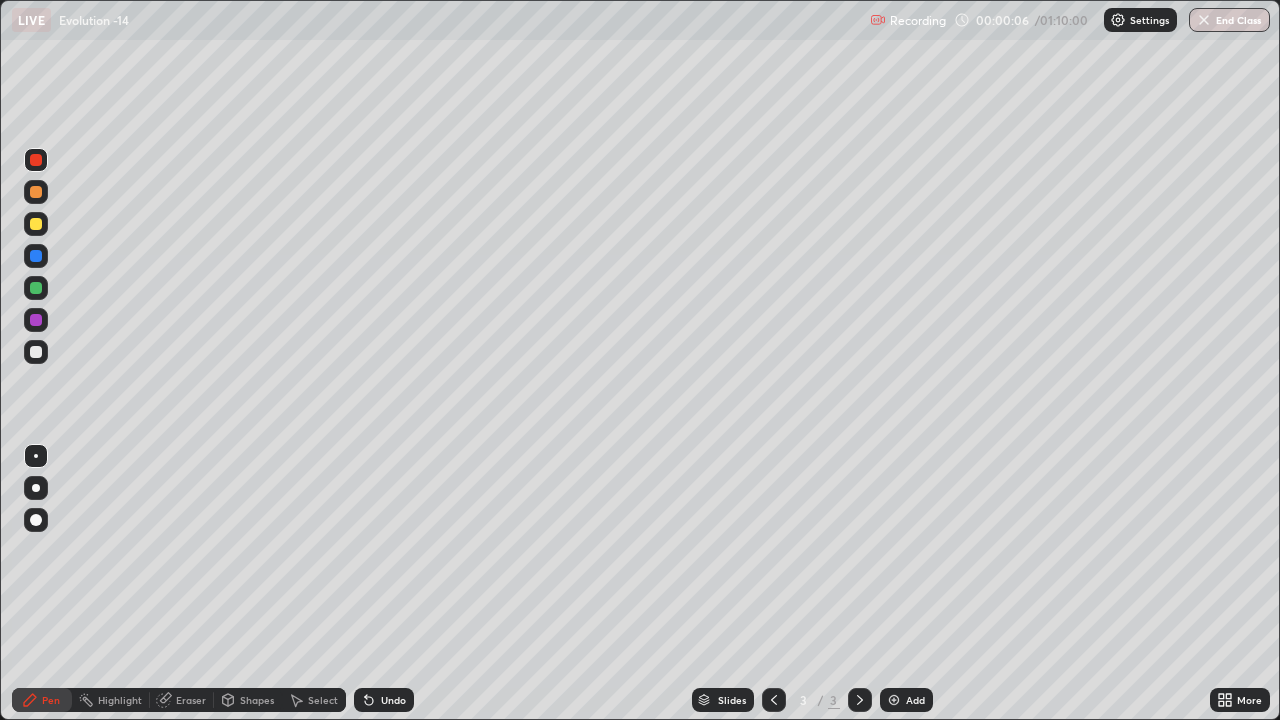 click at bounding box center (36, 488) 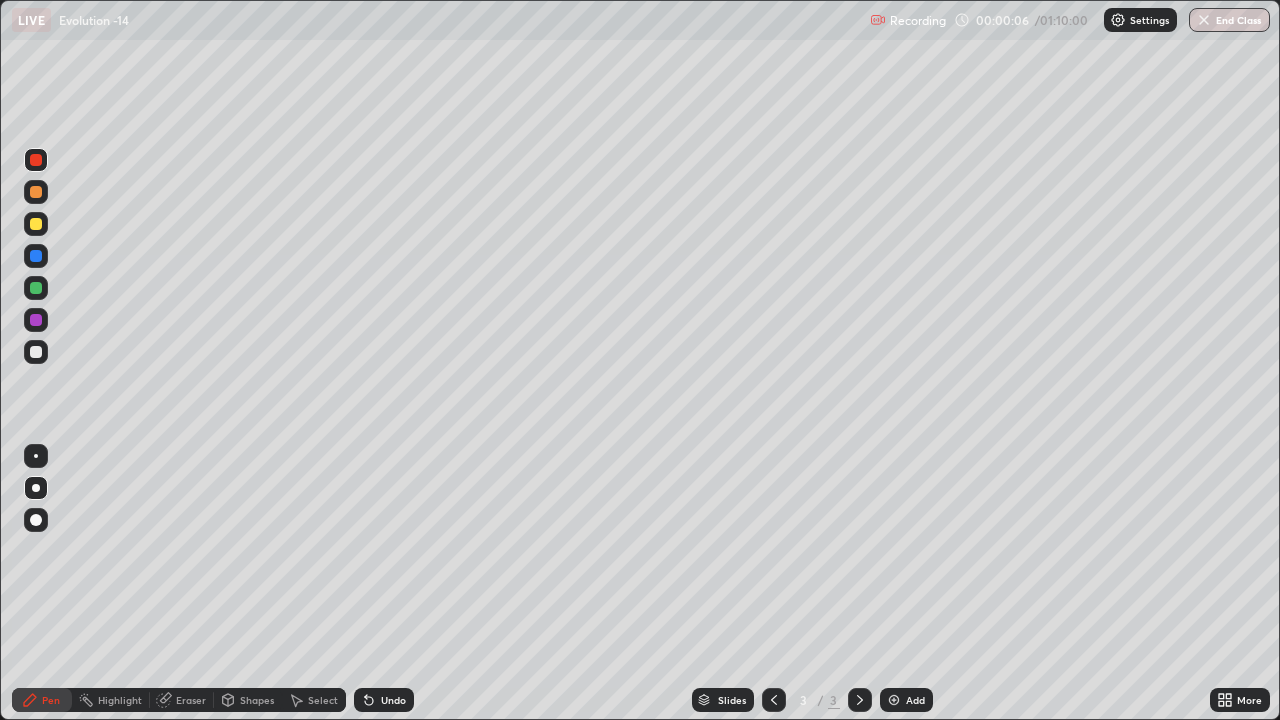 click at bounding box center [36, 520] 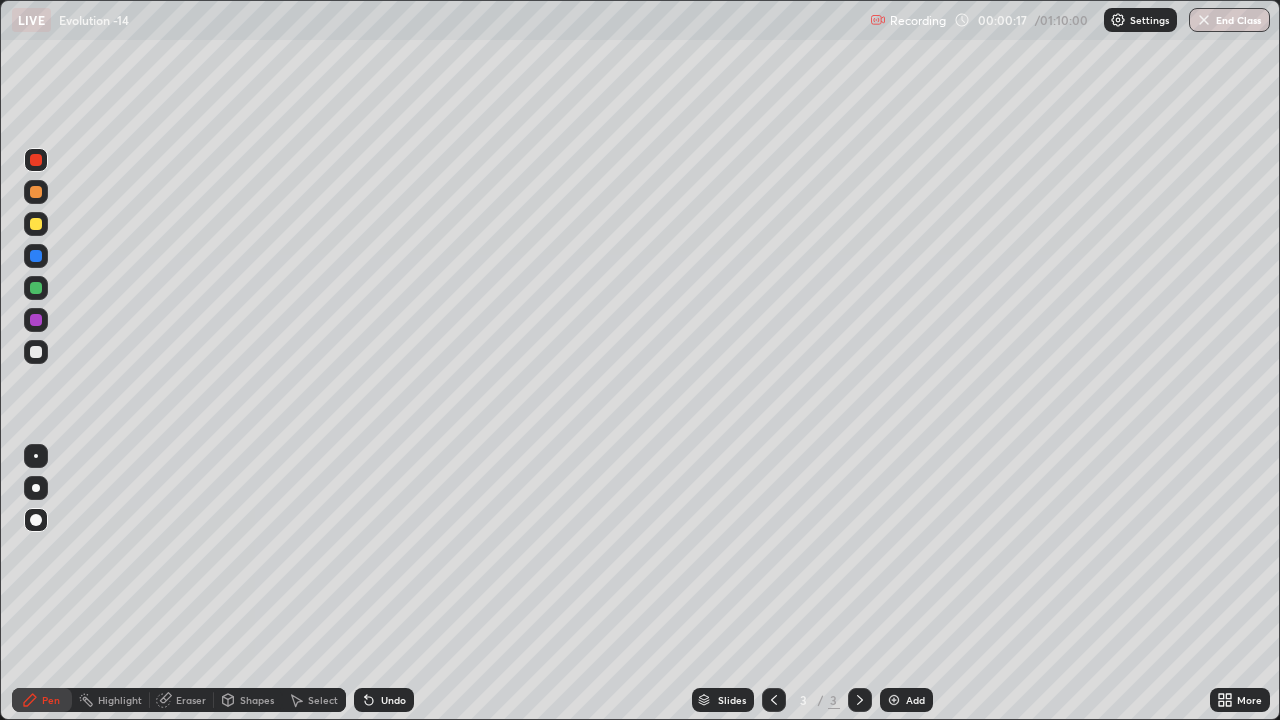 click at bounding box center [36, 352] 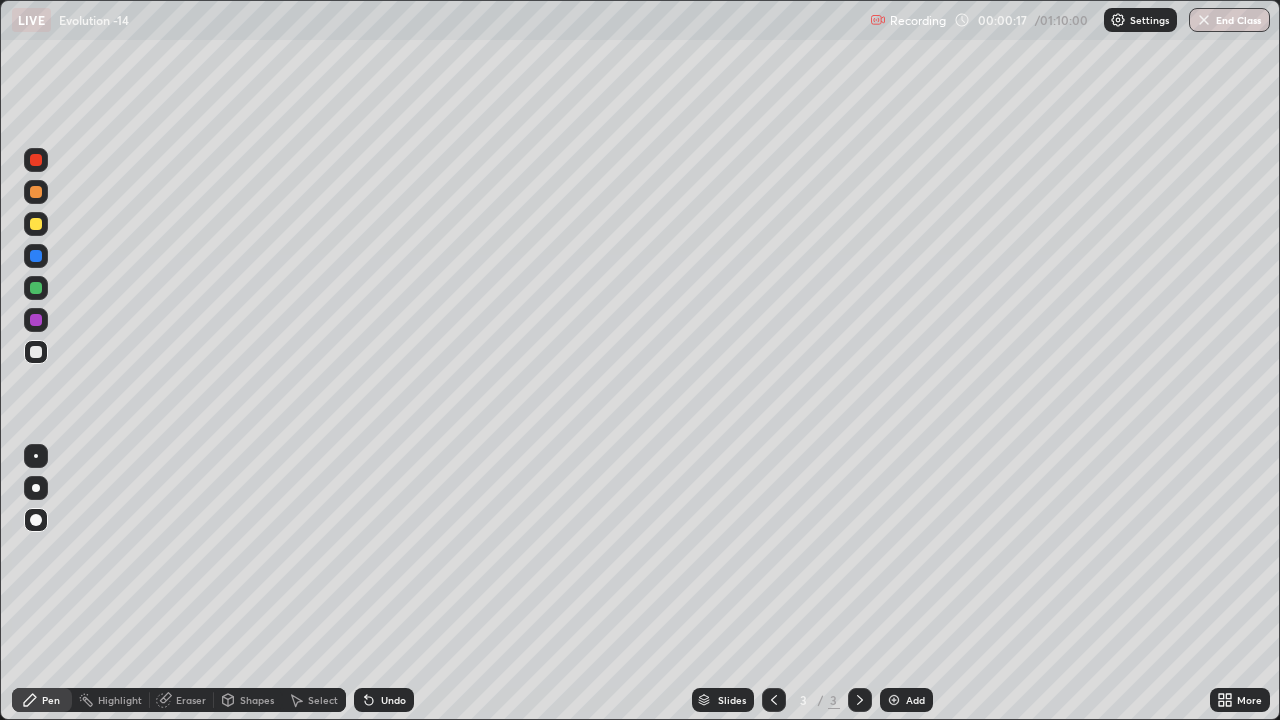 click at bounding box center (36, 488) 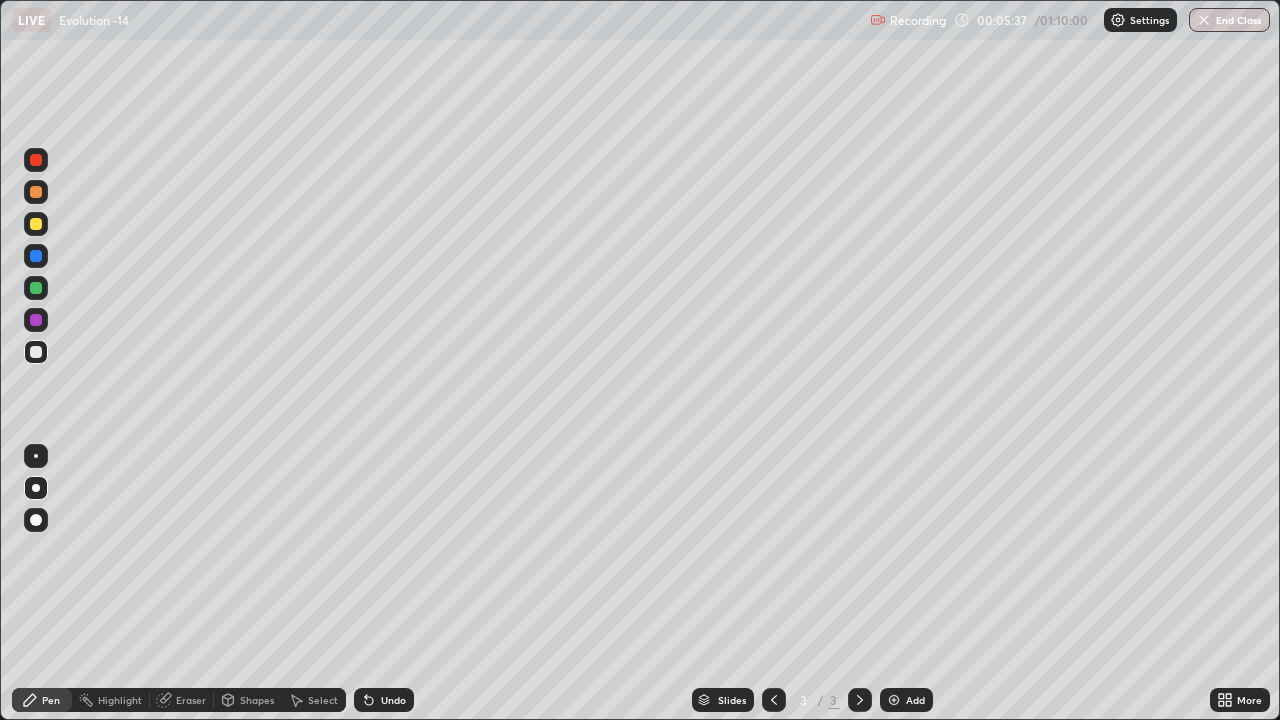 click at bounding box center [36, 224] 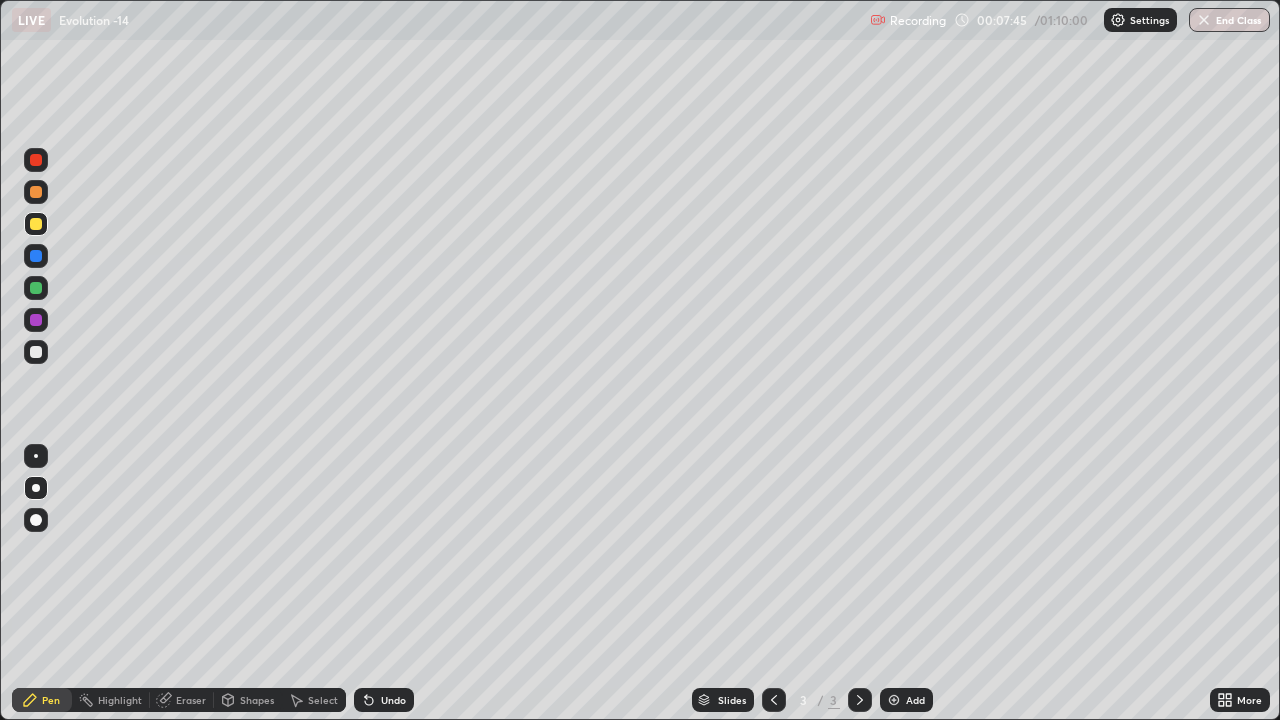 click at bounding box center (894, 700) 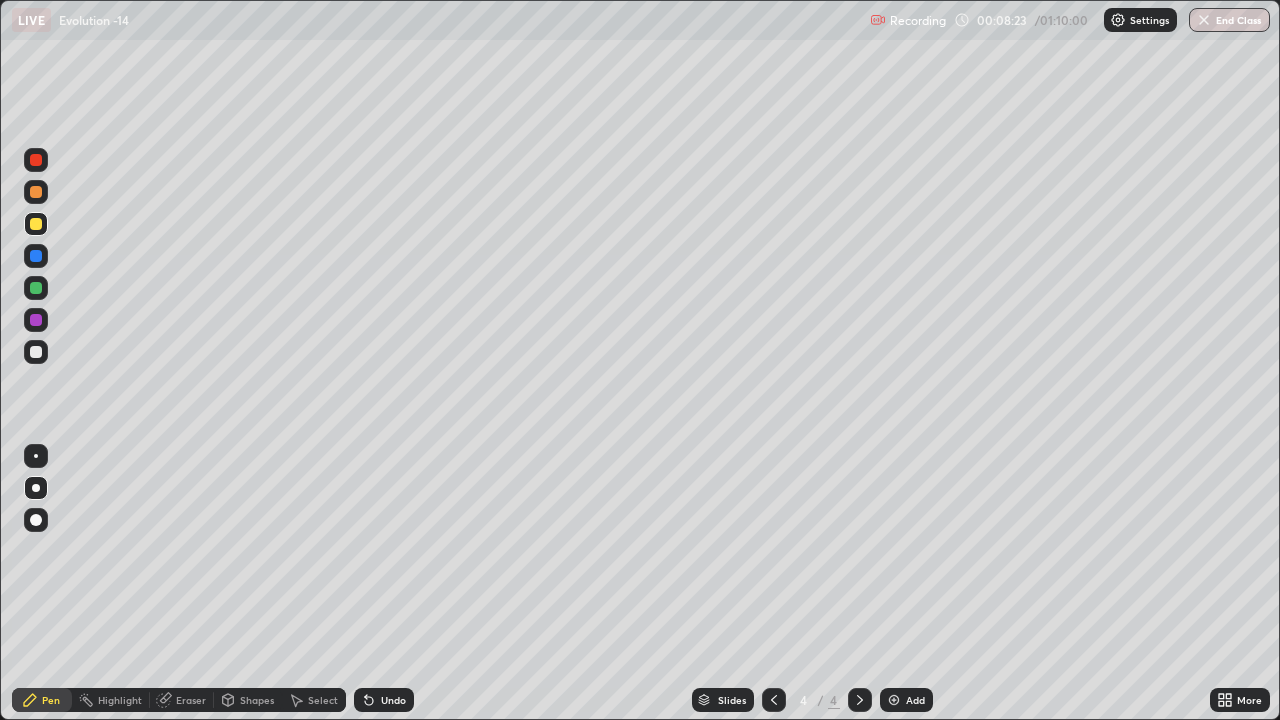 click at bounding box center (36, 320) 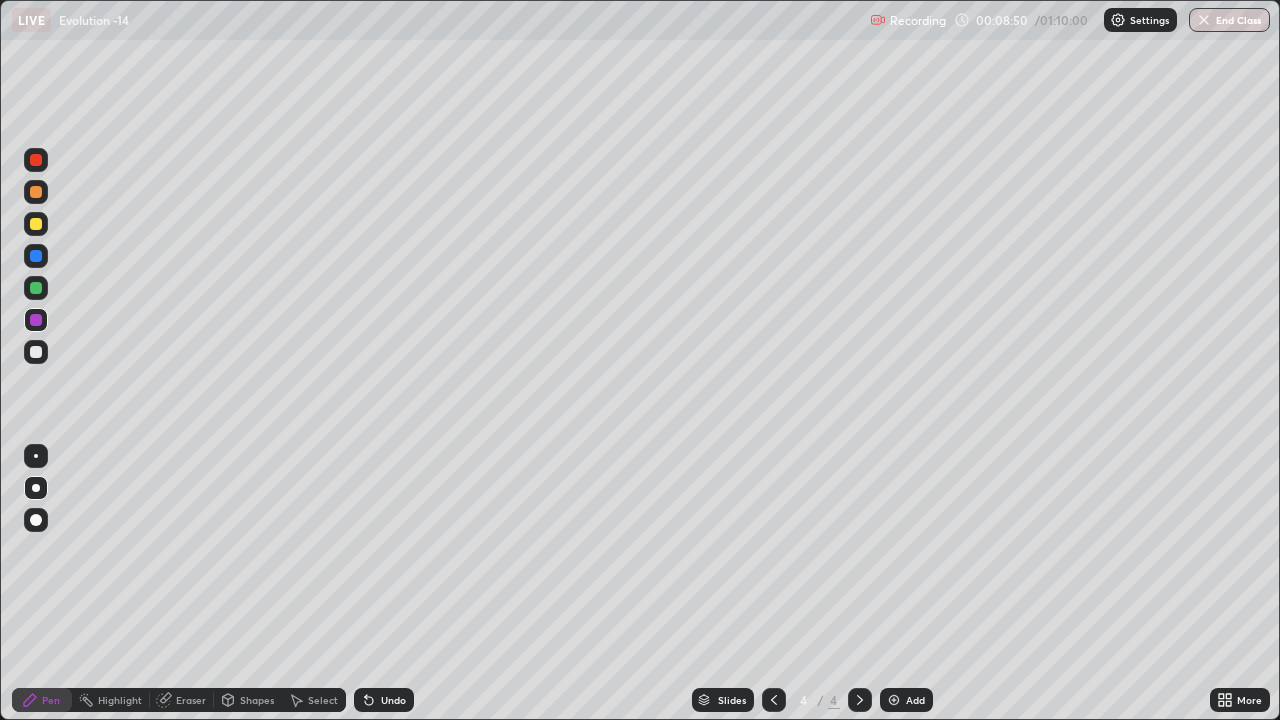 click at bounding box center [36, 224] 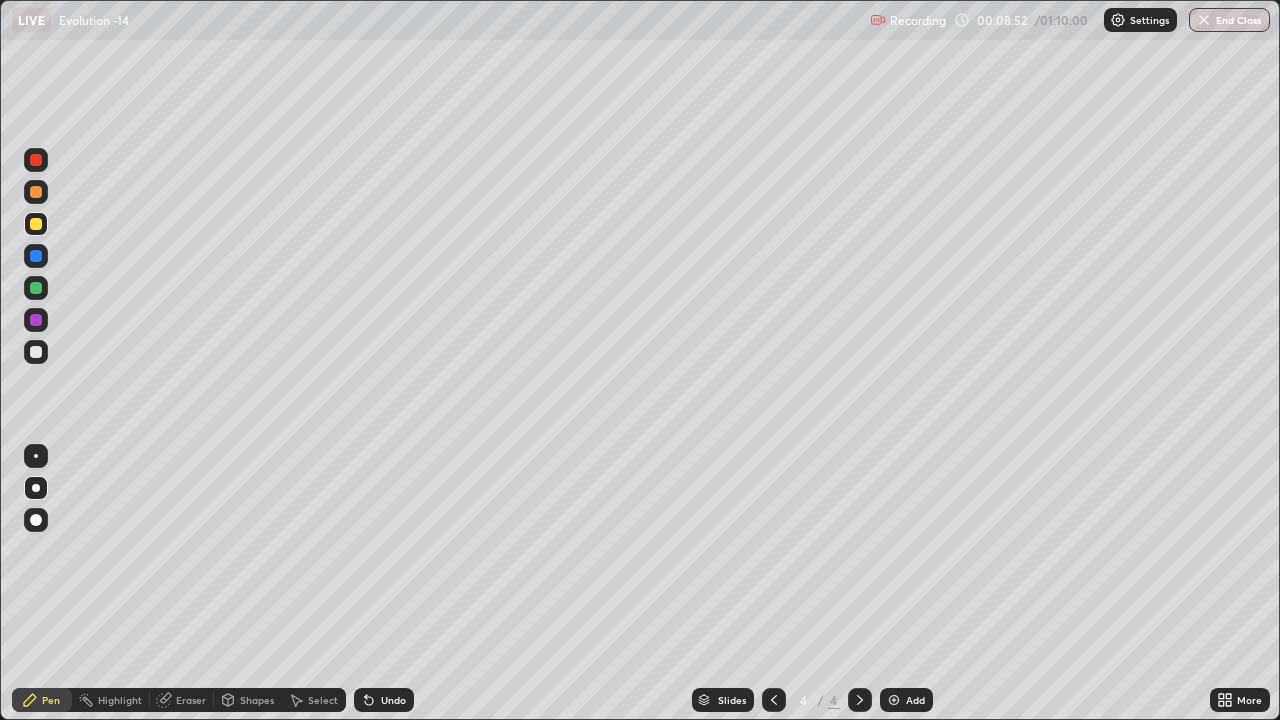 click 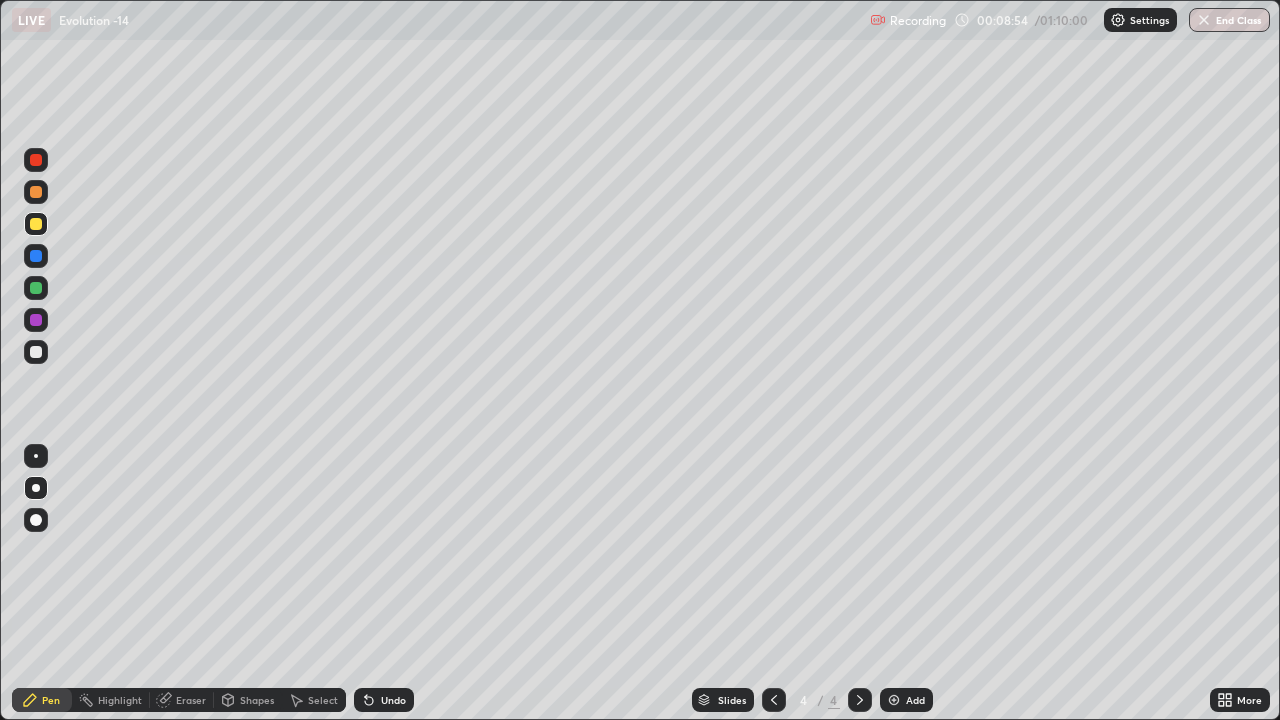 click 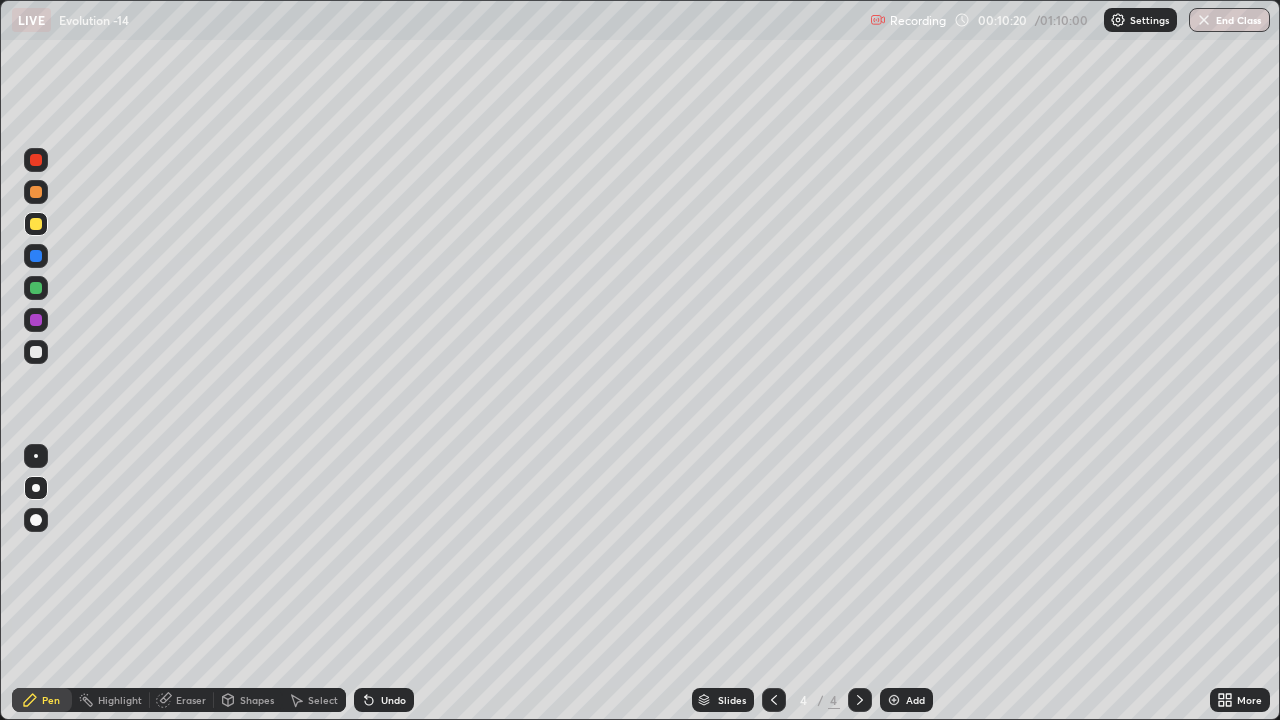 click at bounding box center (36, 352) 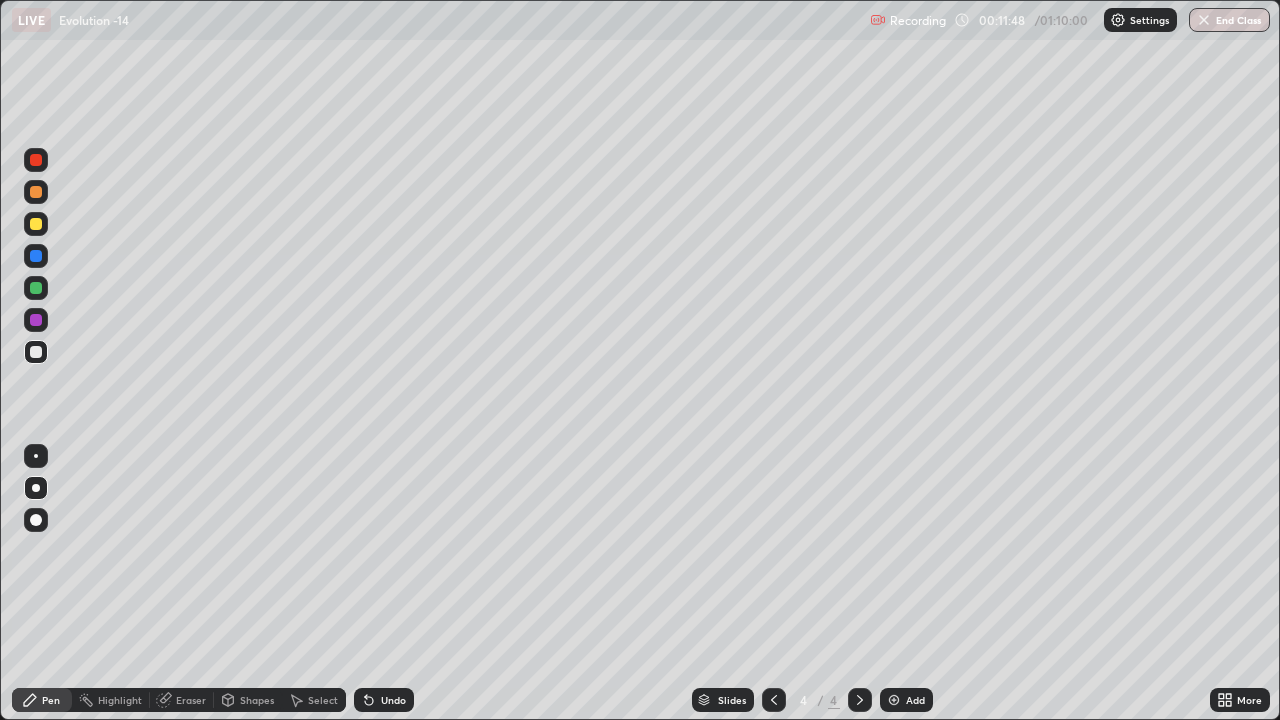 click at bounding box center [36, 320] 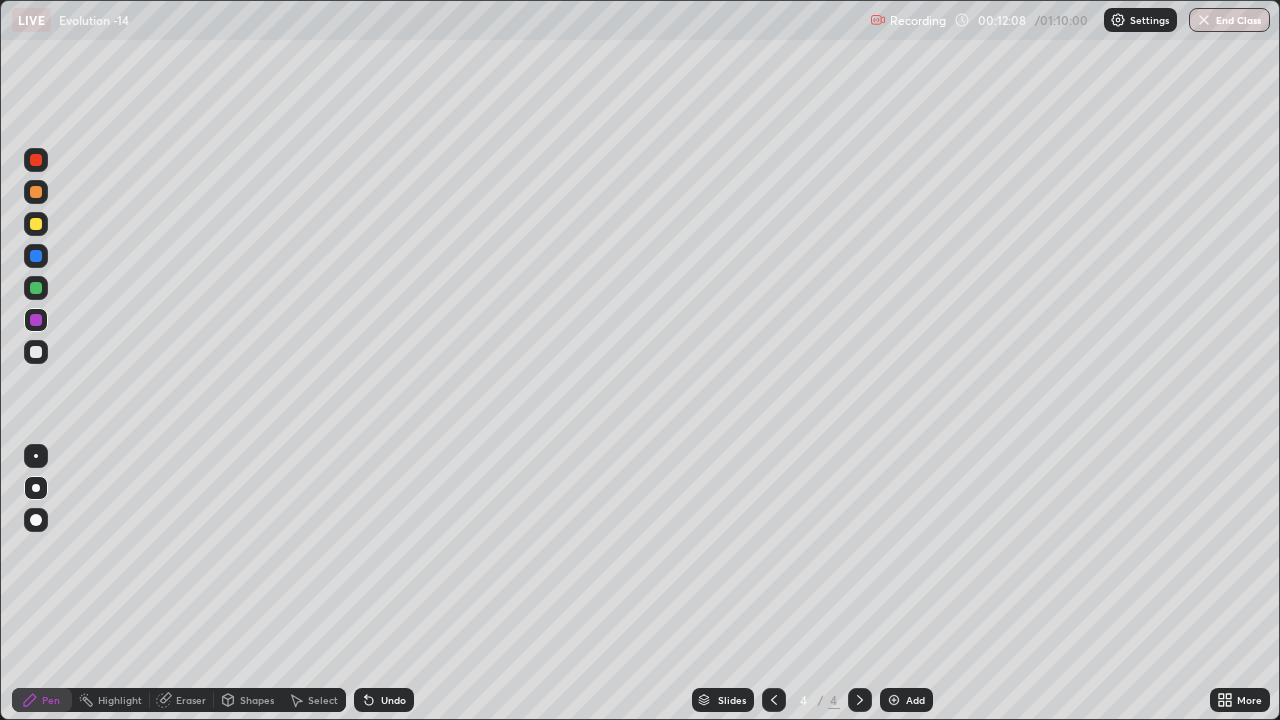 click at bounding box center [36, 352] 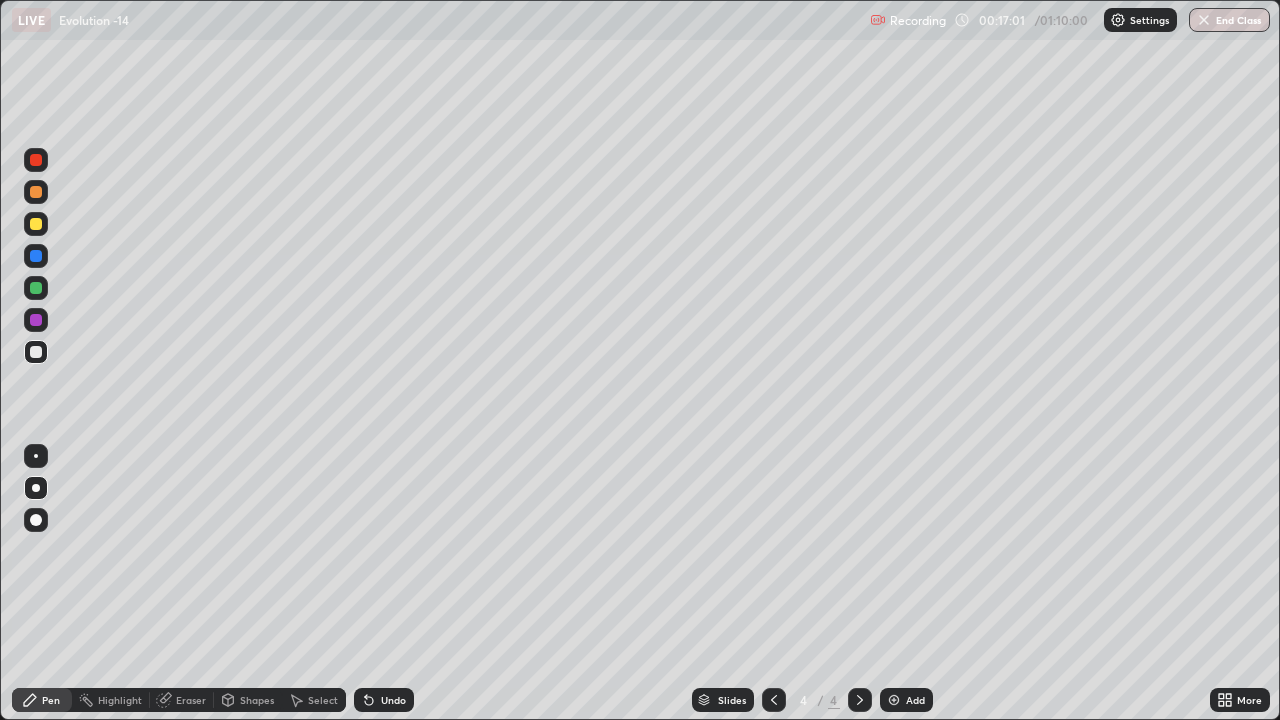 click 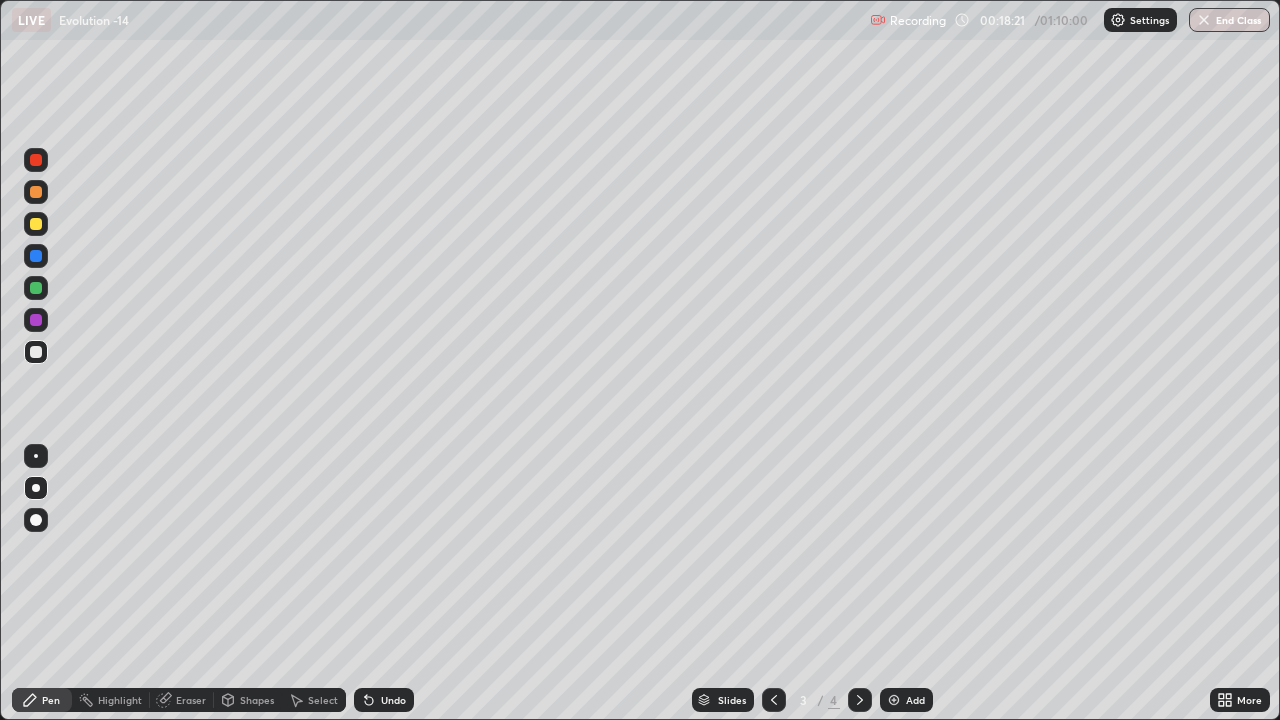 click 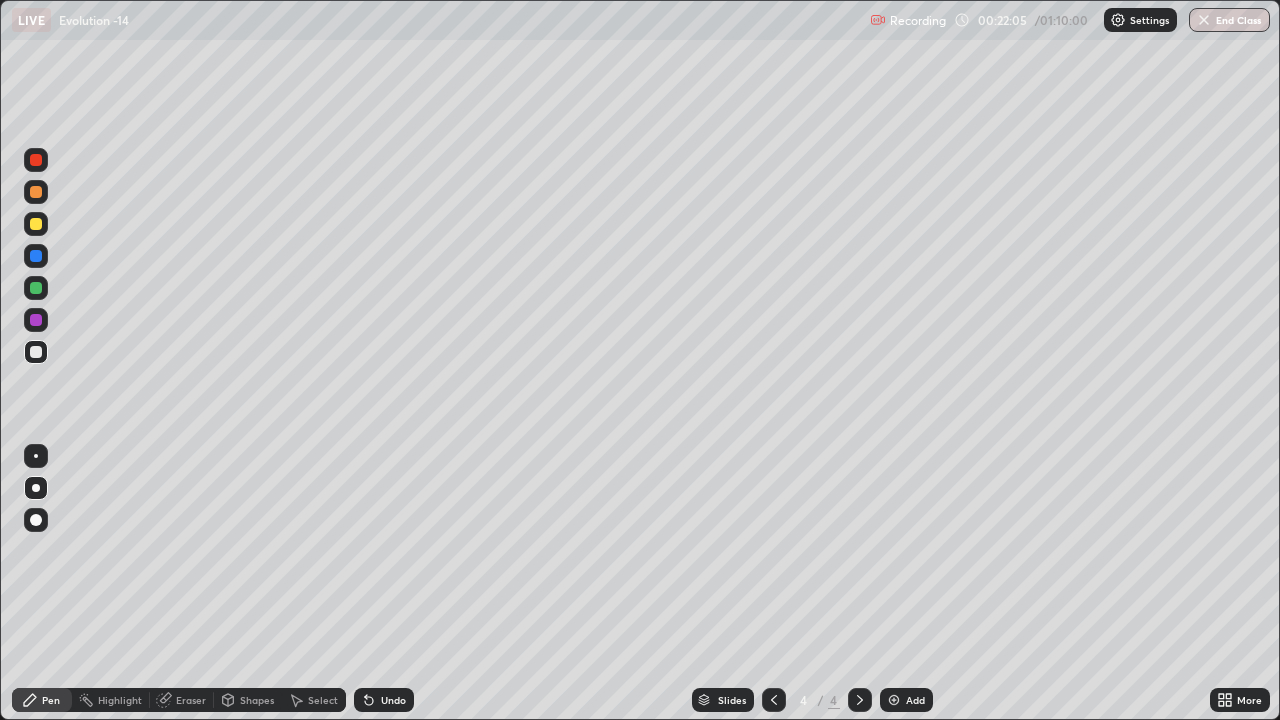 click at bounding box center (894, 700) 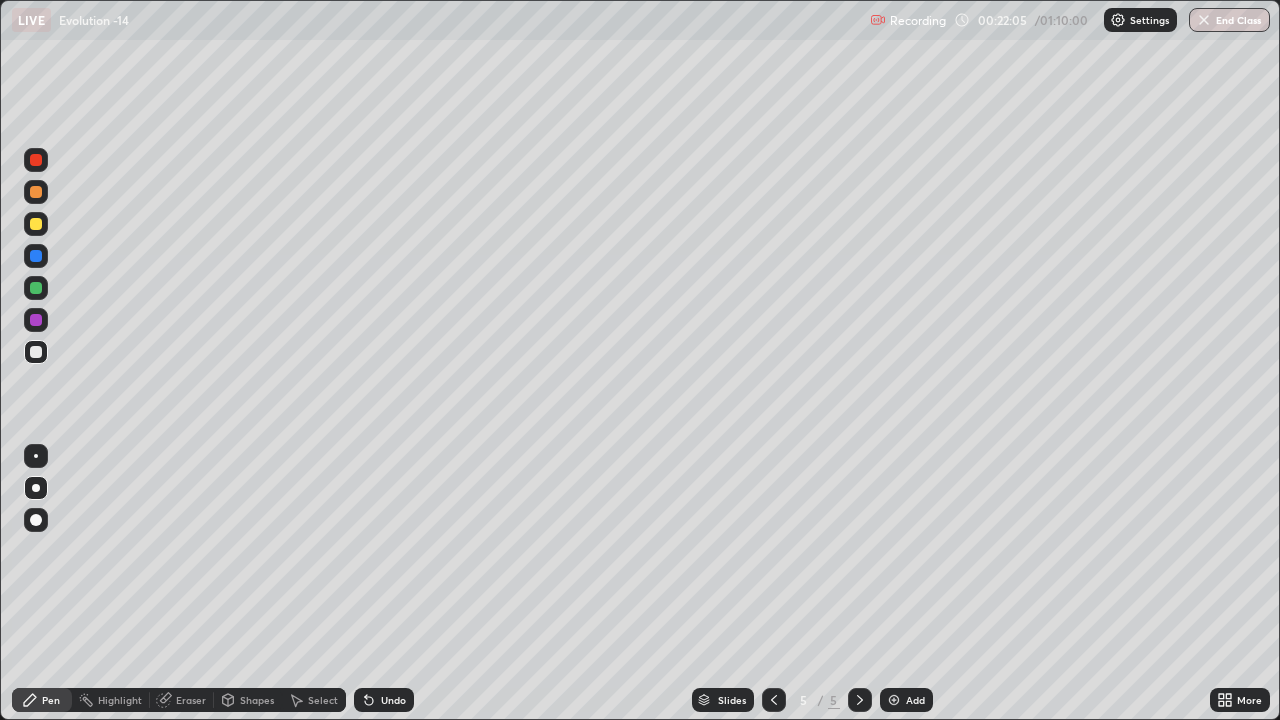 click at bounding box center [894, 700] 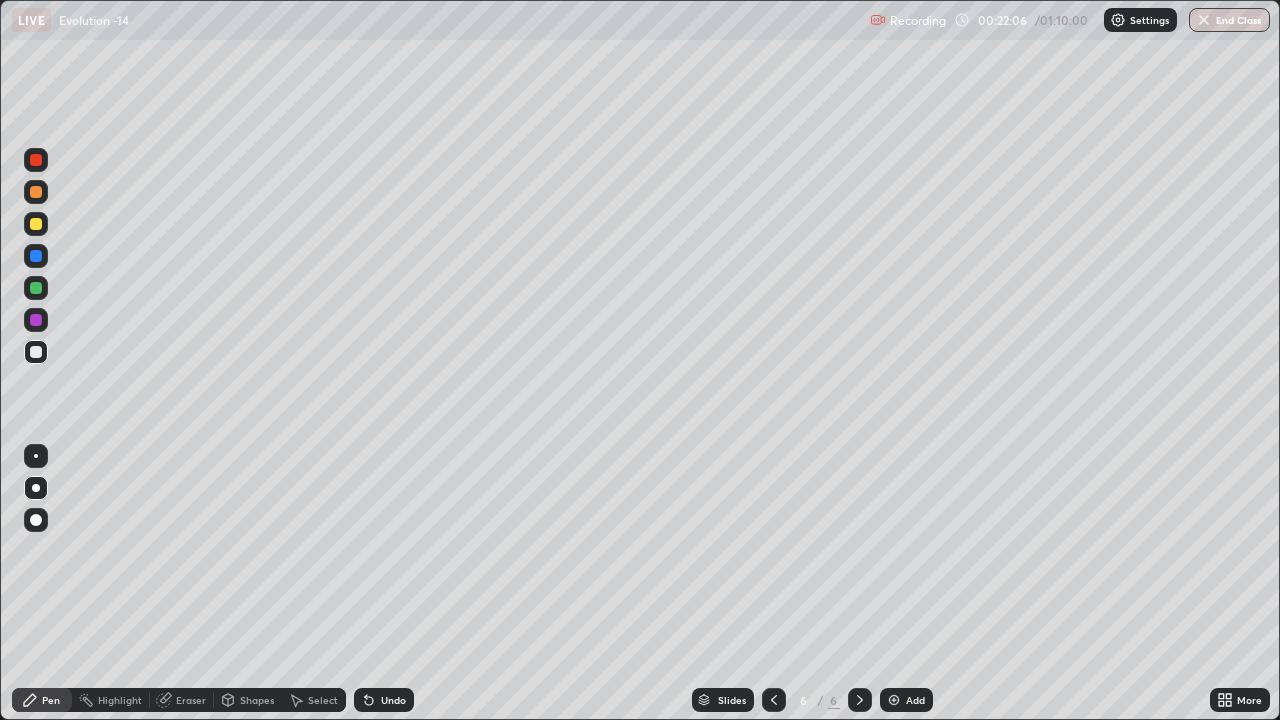click 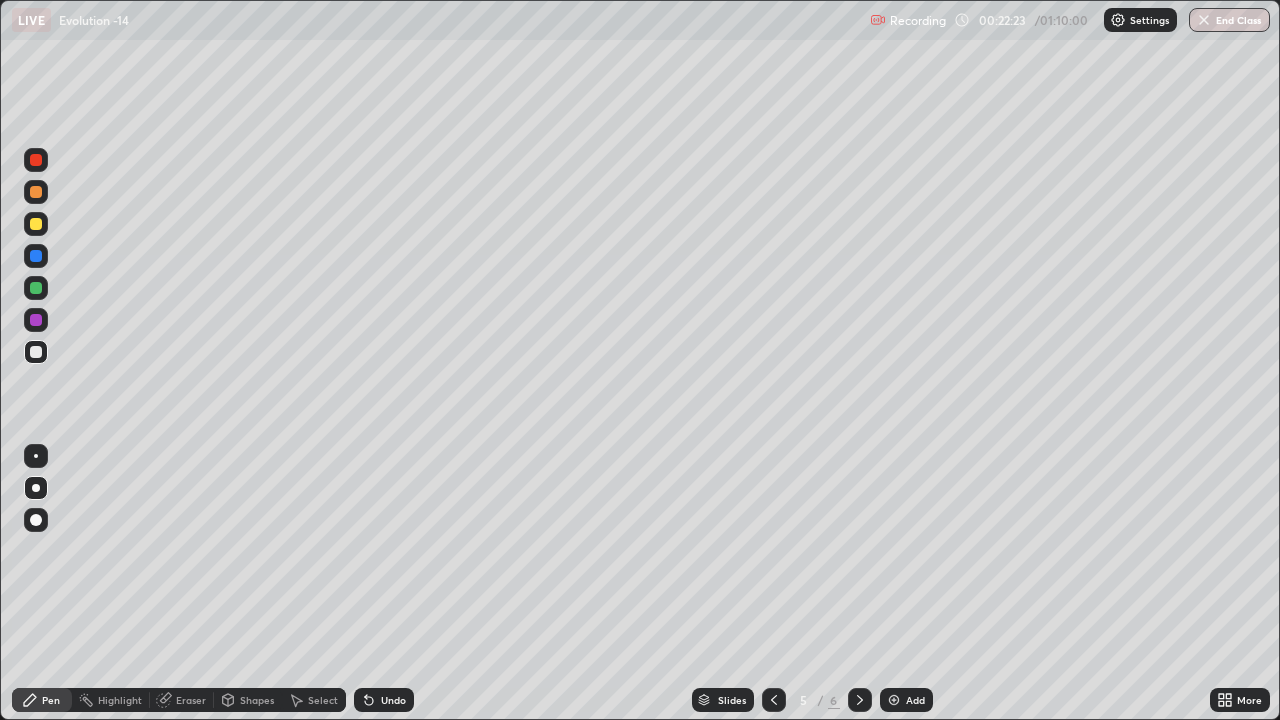 click at bounding box center (36, 192) 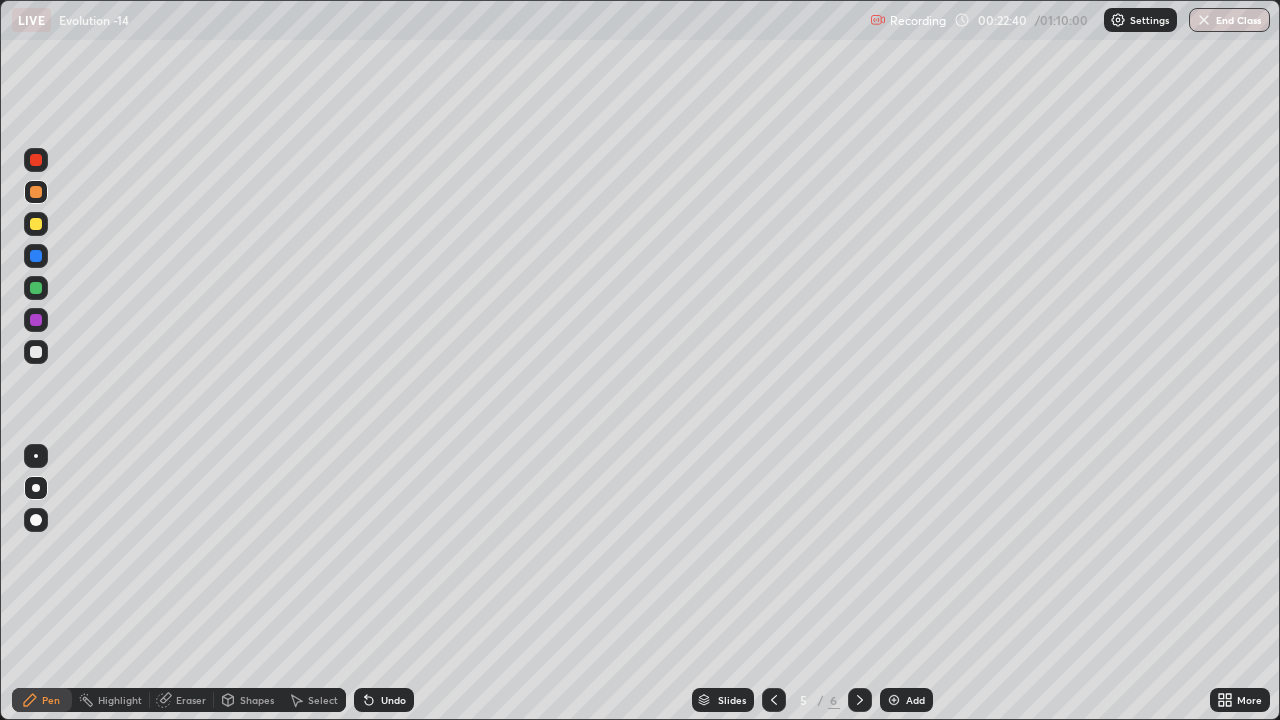 click at bounding box center [36, 352] 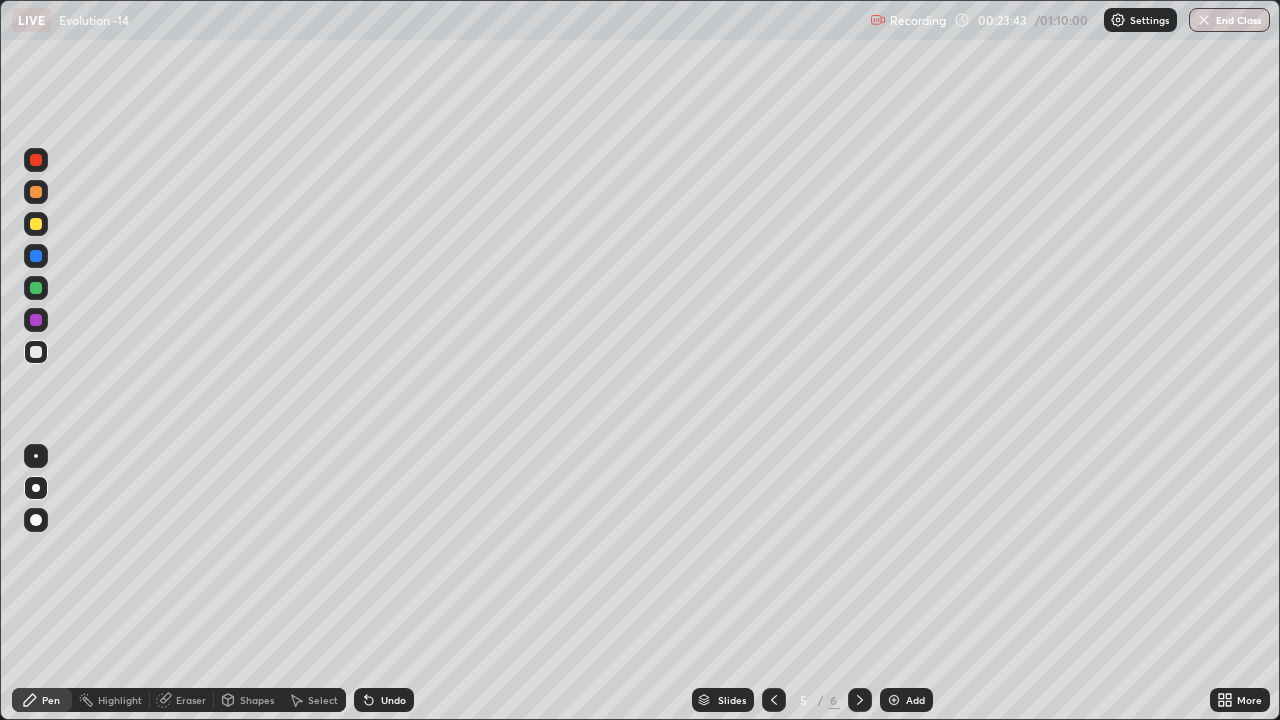 click at bounding box center [36, 520] 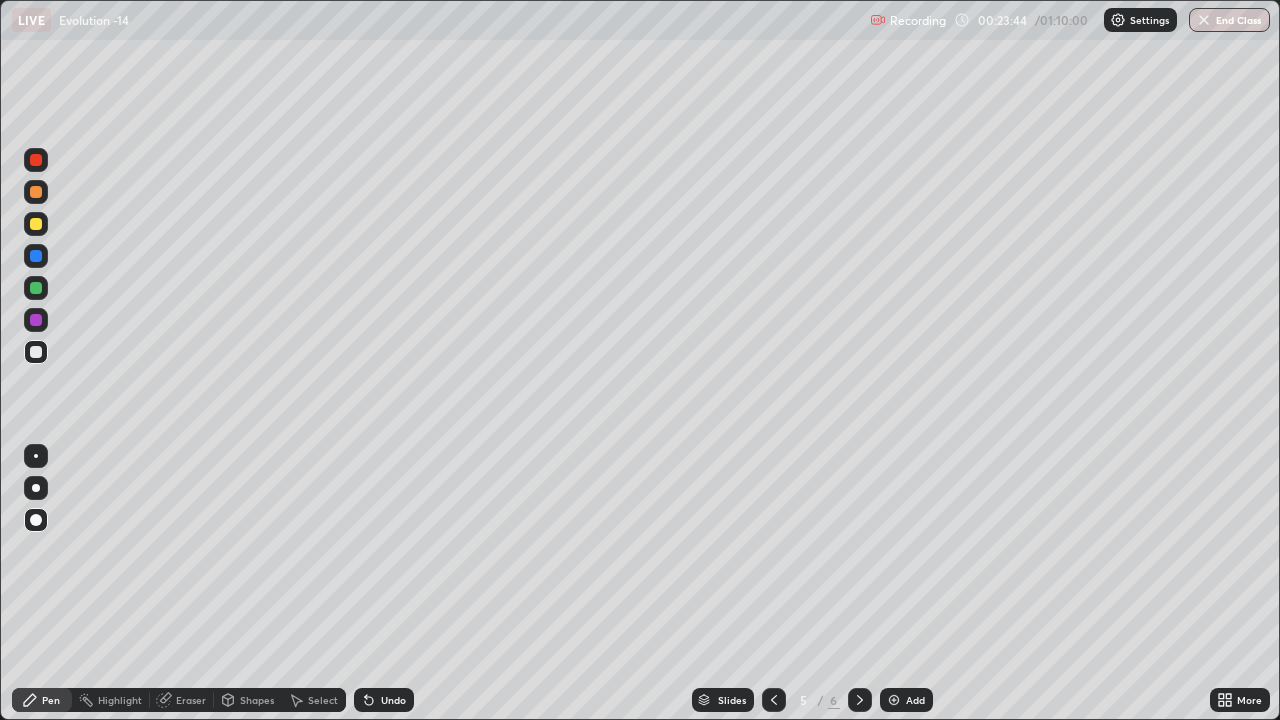 click 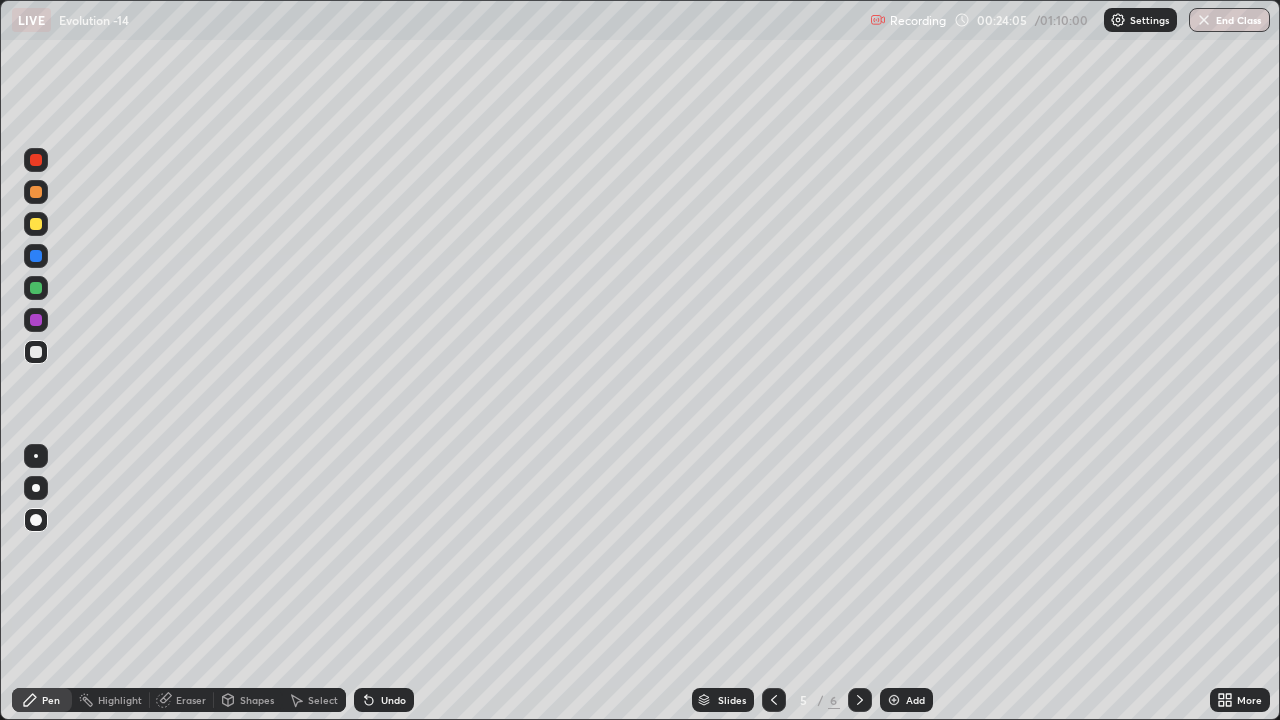 click at bounding box center [36, 224] 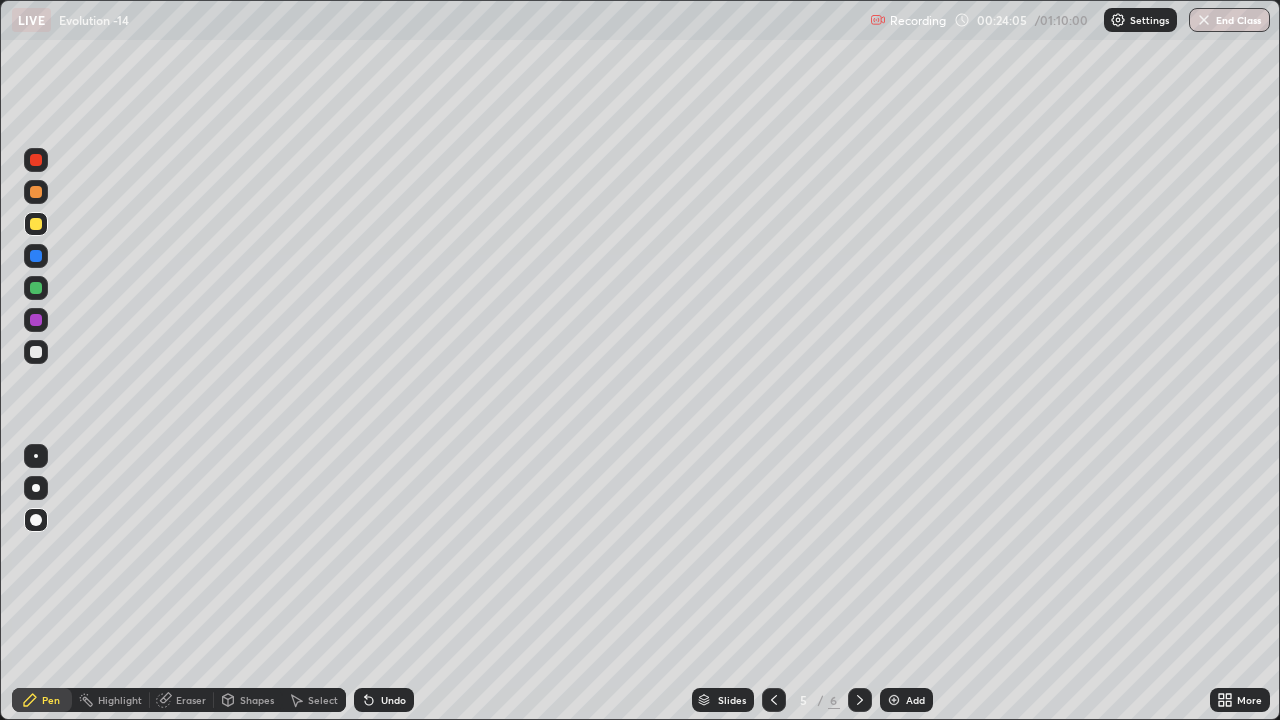 click at bounding box center (36, 224) 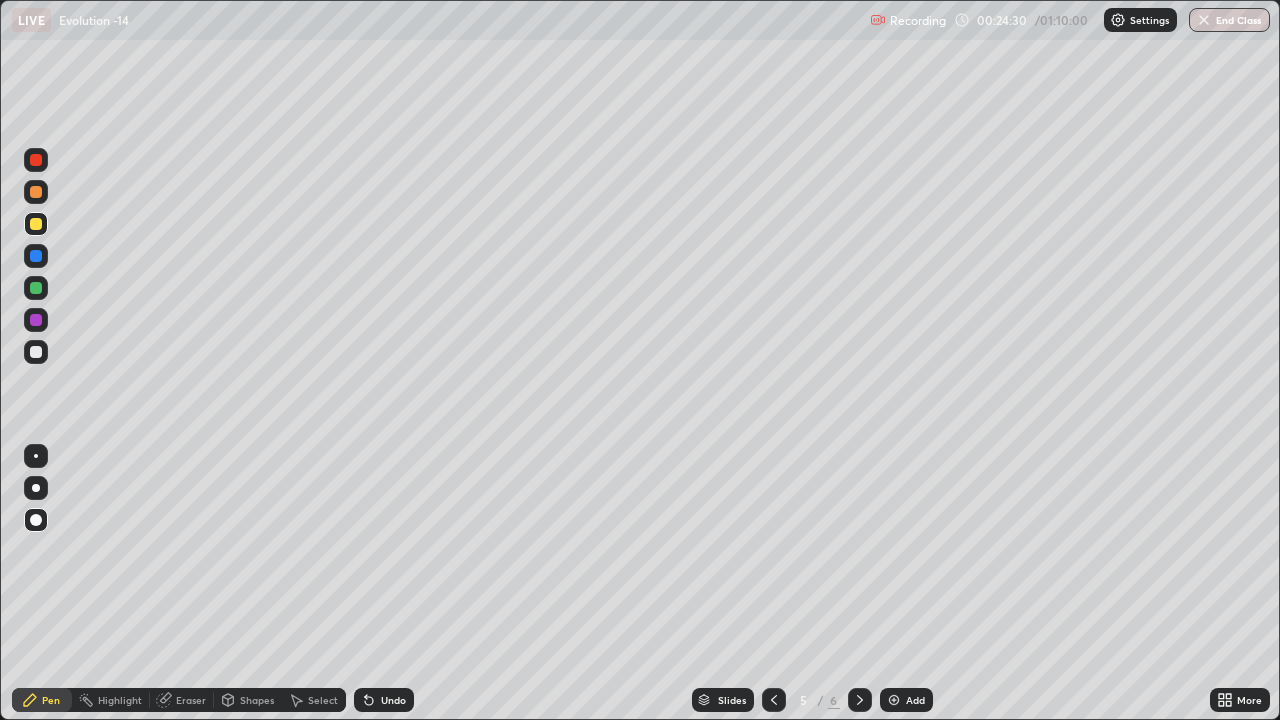 click at bounding box center (36, 288) 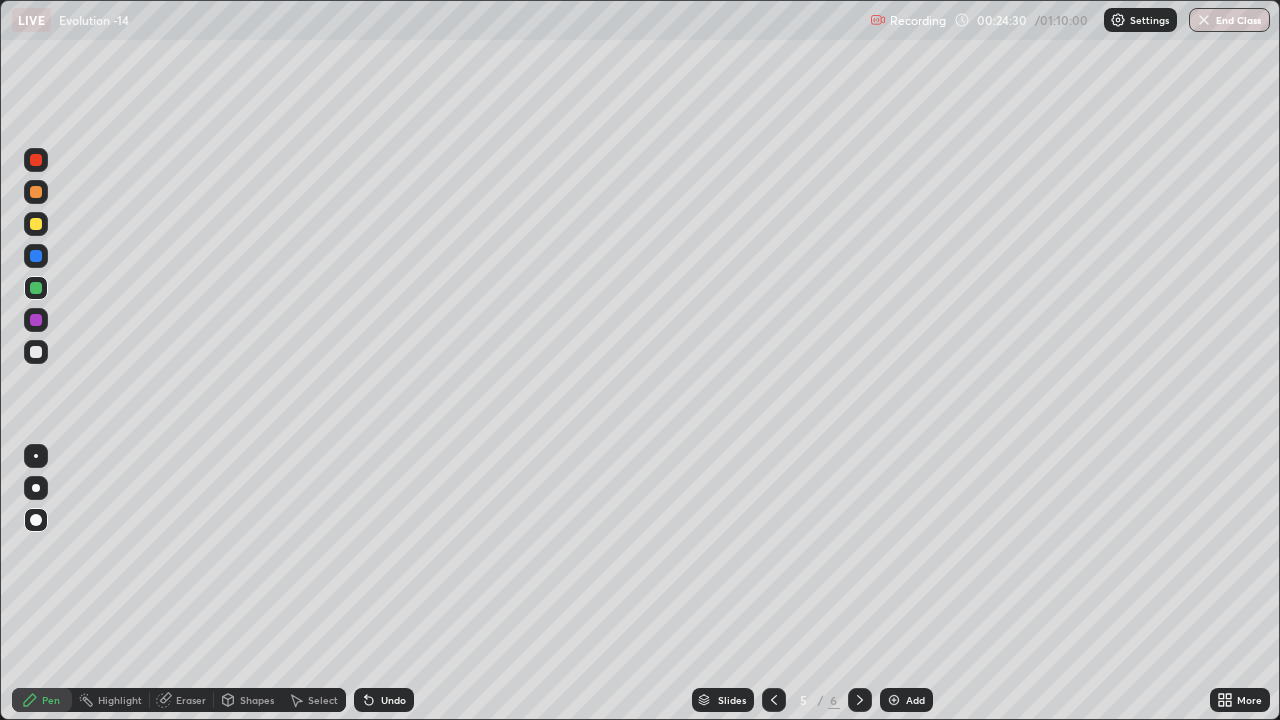 click at bounding box center [36, 288] 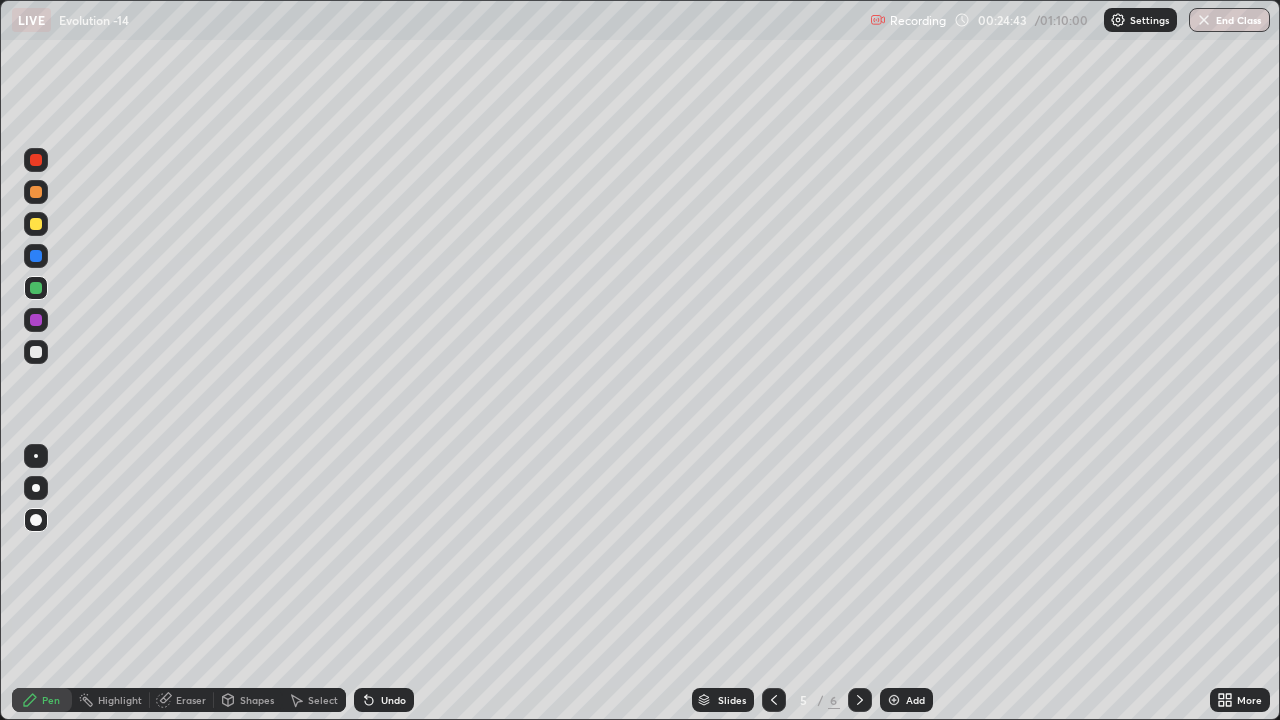 click at bounding box center (36, 352) 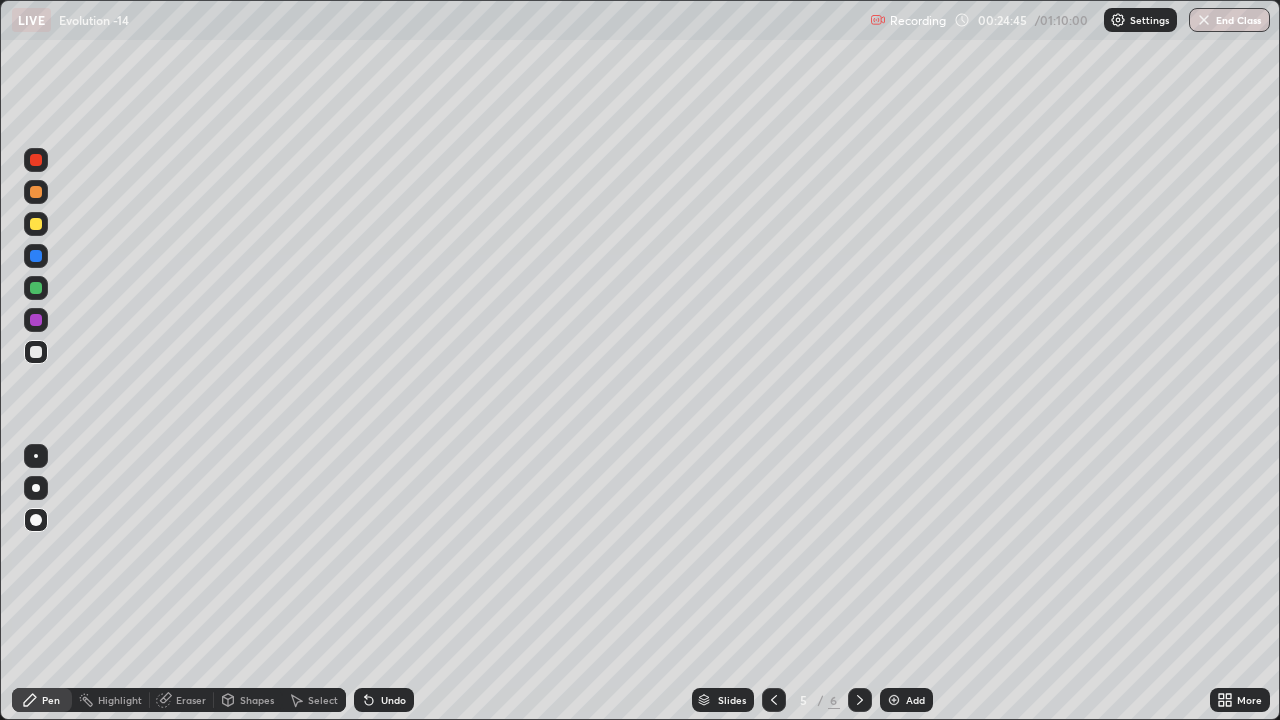 click at bounding box center (36, 320) 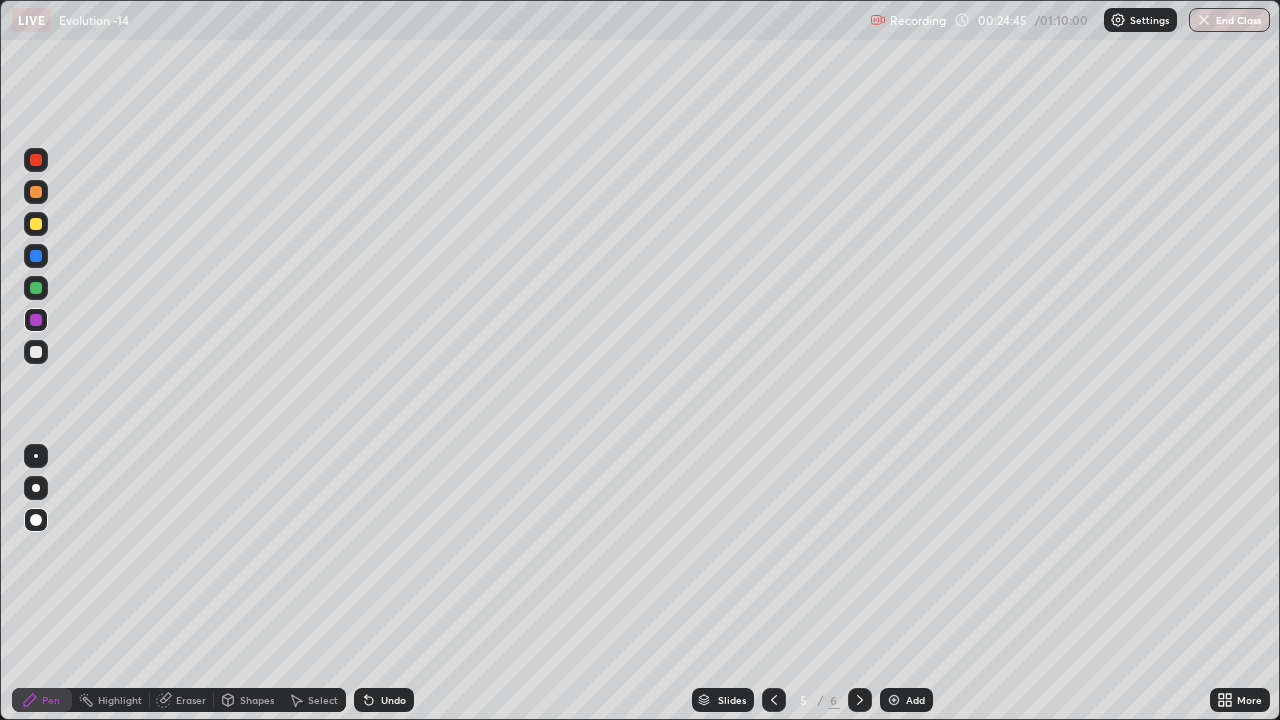 click at bounding box center (36, 320) 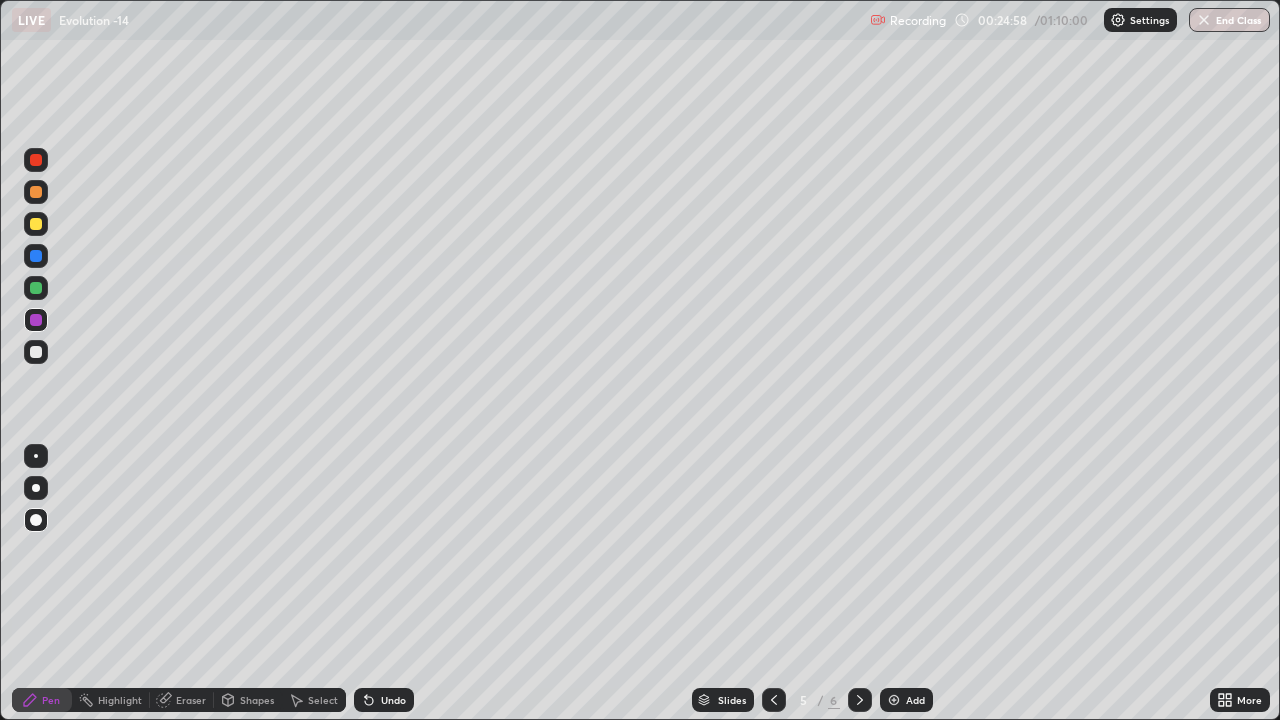 click at bounding box center [36, 192] 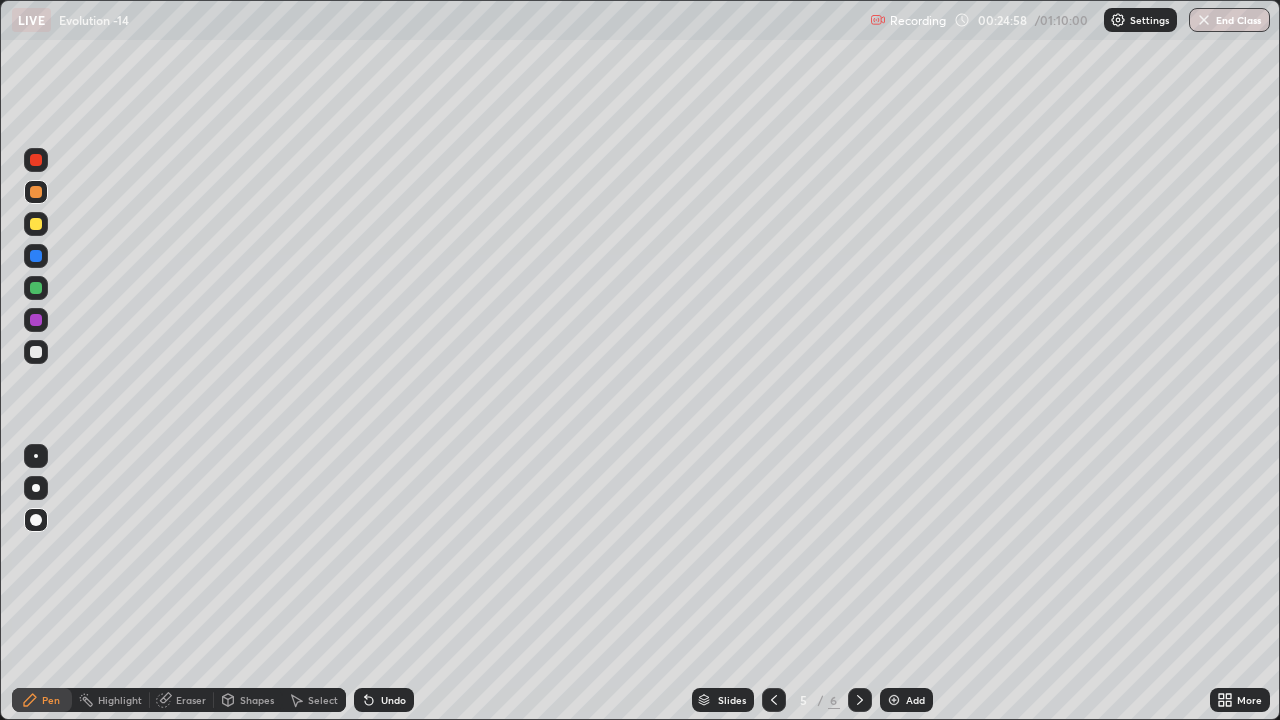 click at bounding box center [36, 192] 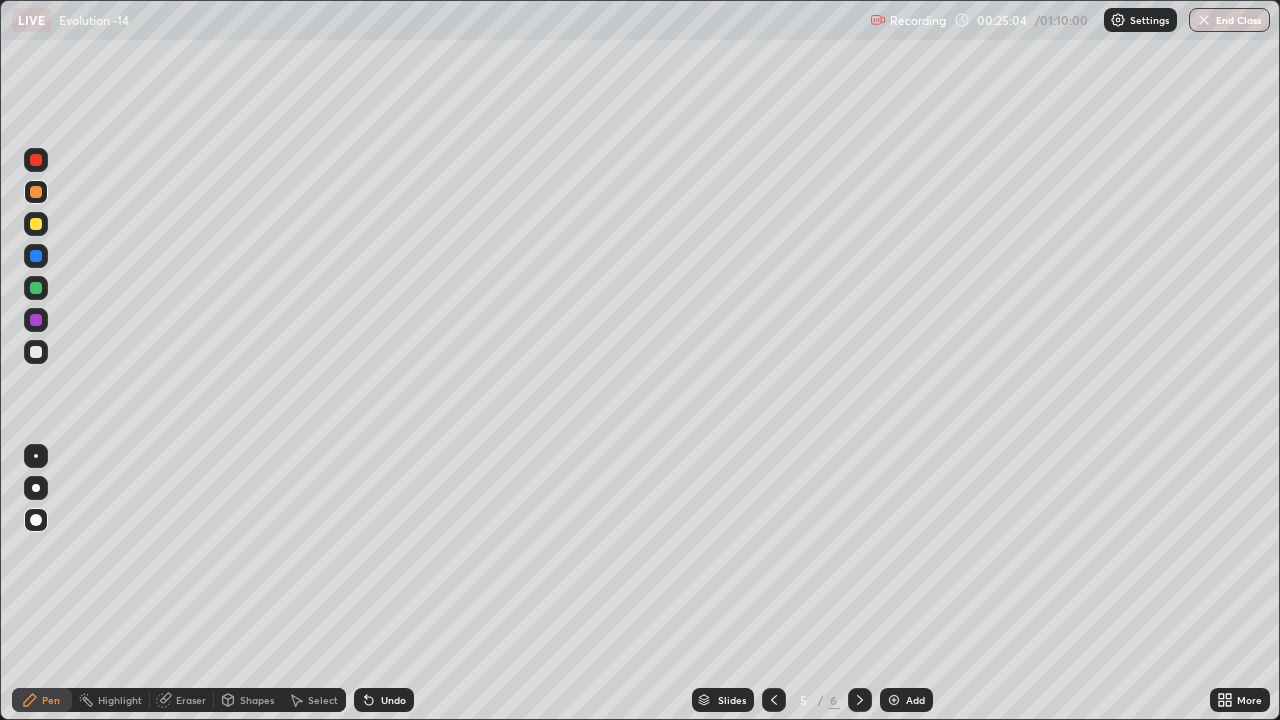 click at bounding box center [36, 320] 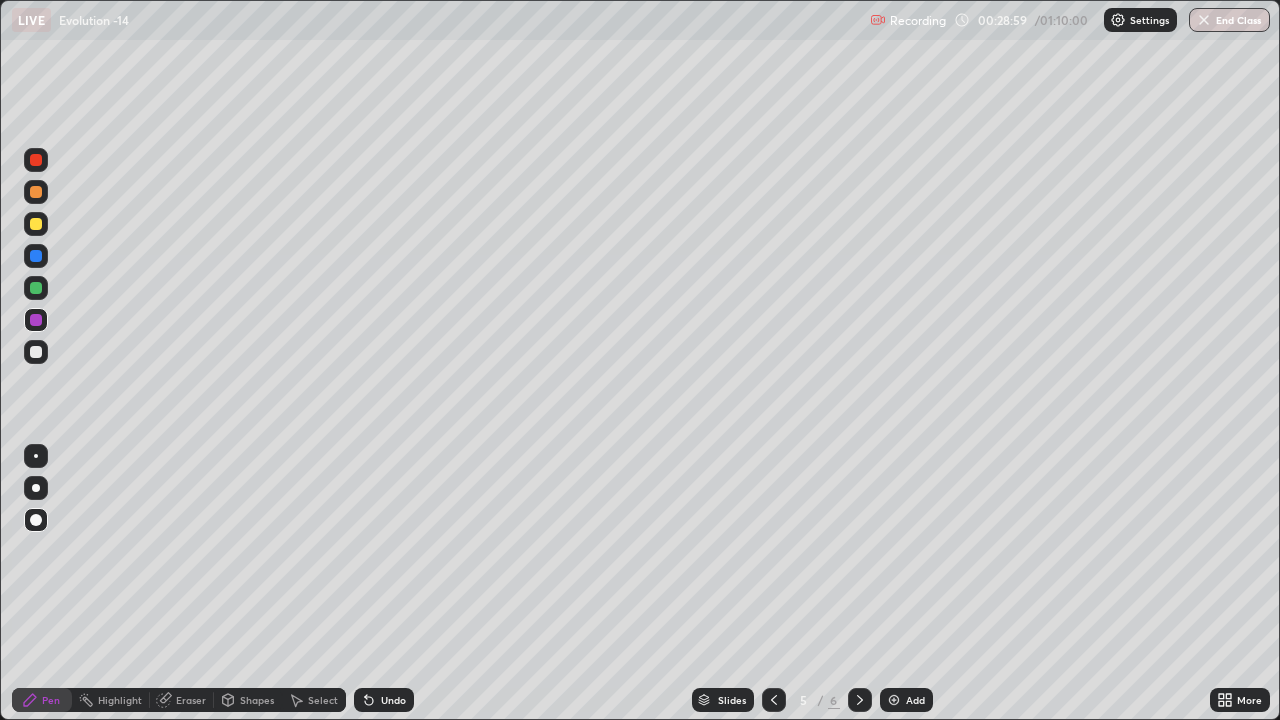 click 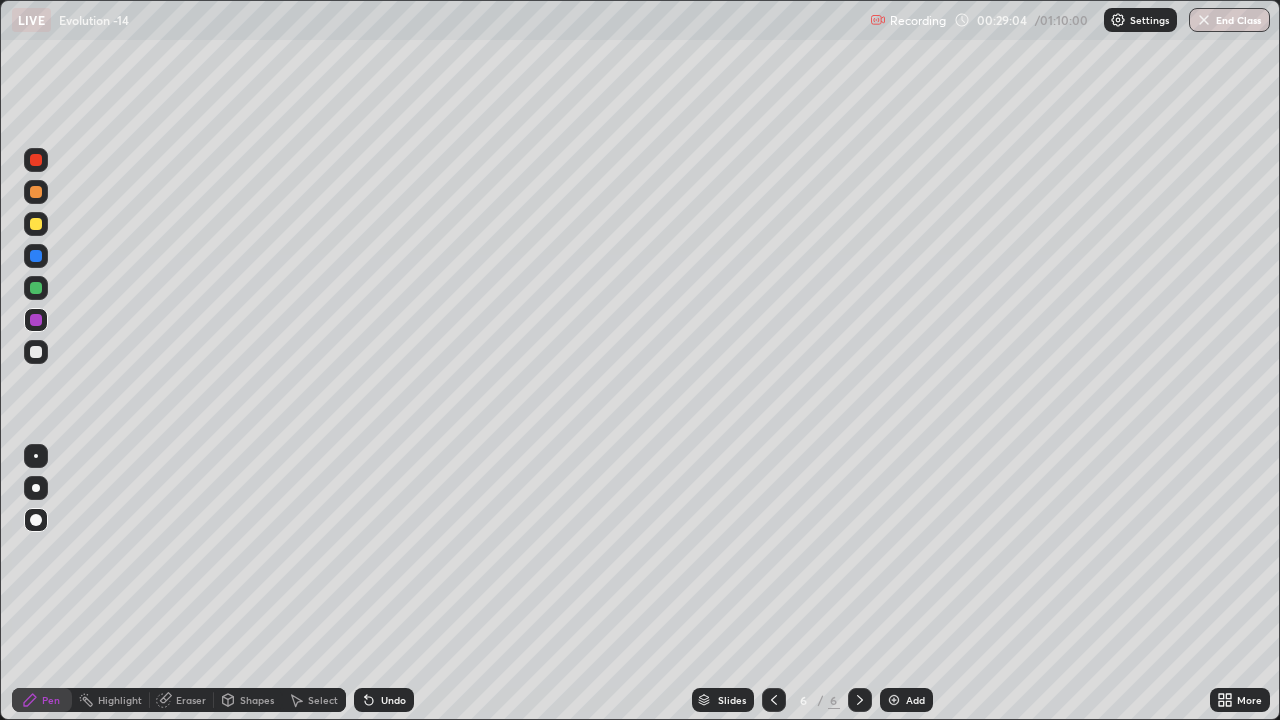 click at bounding box center (36, 192) 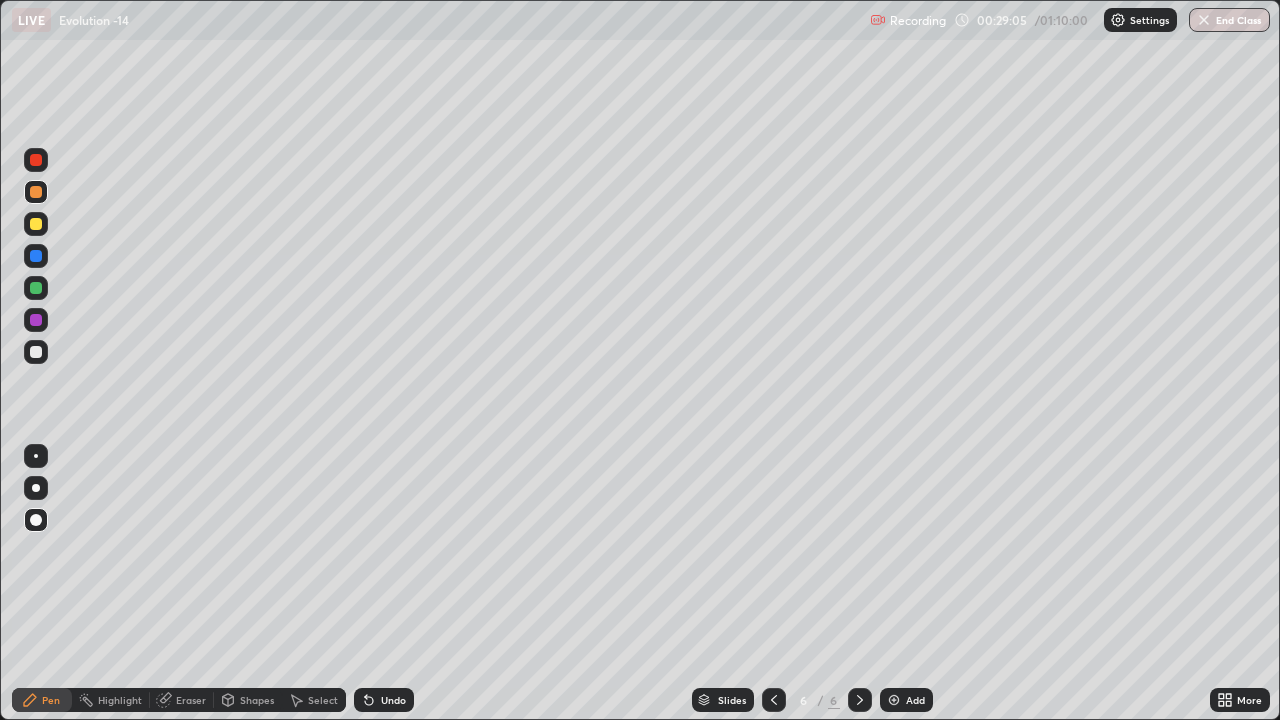 click at bounding box center (36, 352) 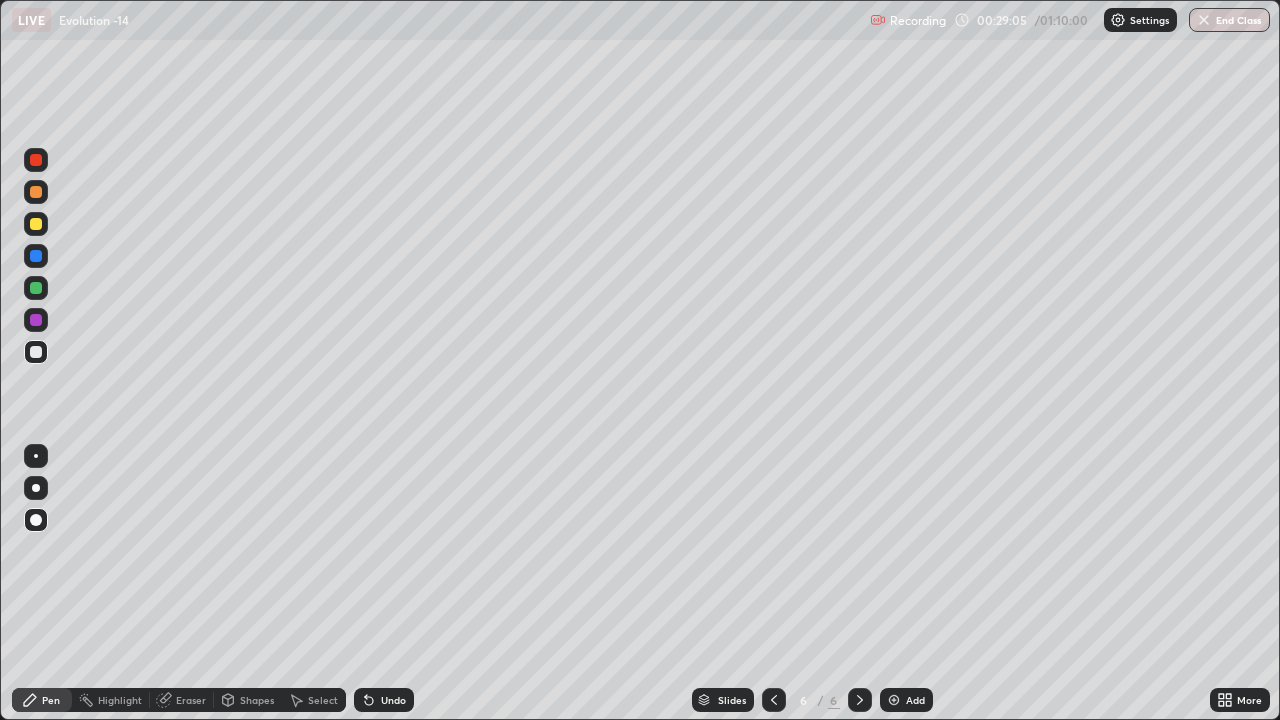 click at bounding box center (36, 488) 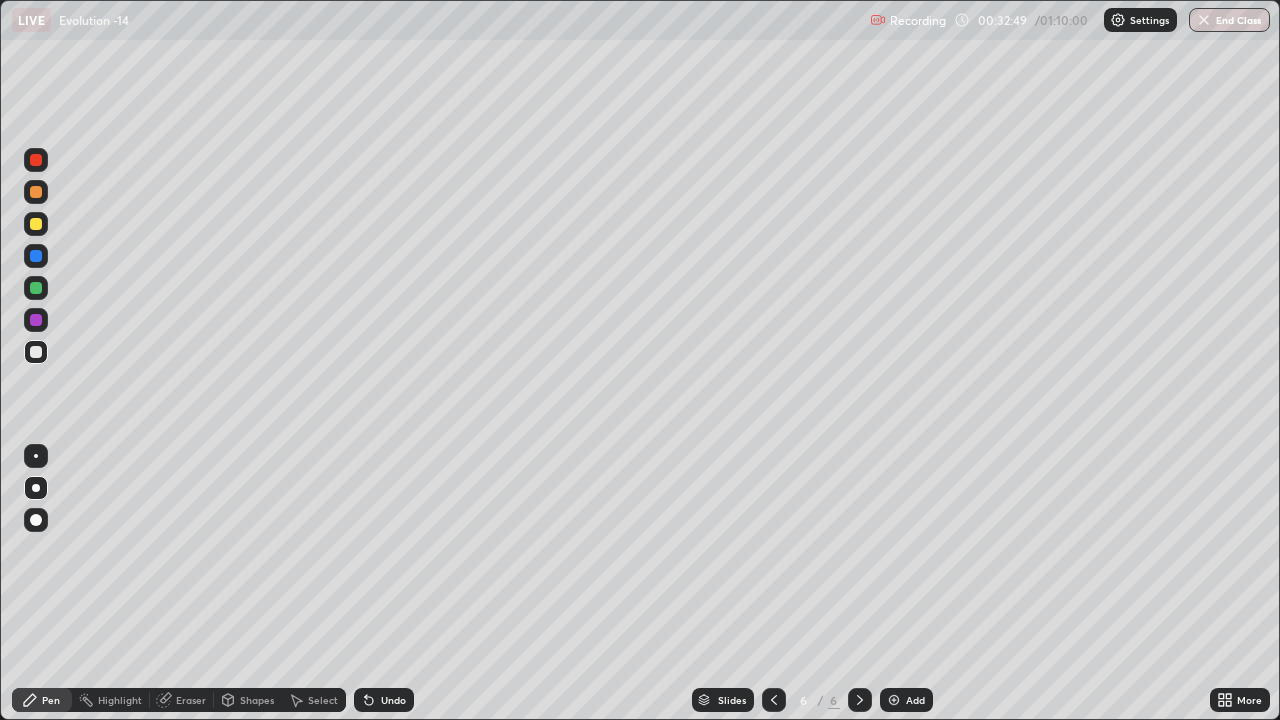 click at bounding box center [894, 700] 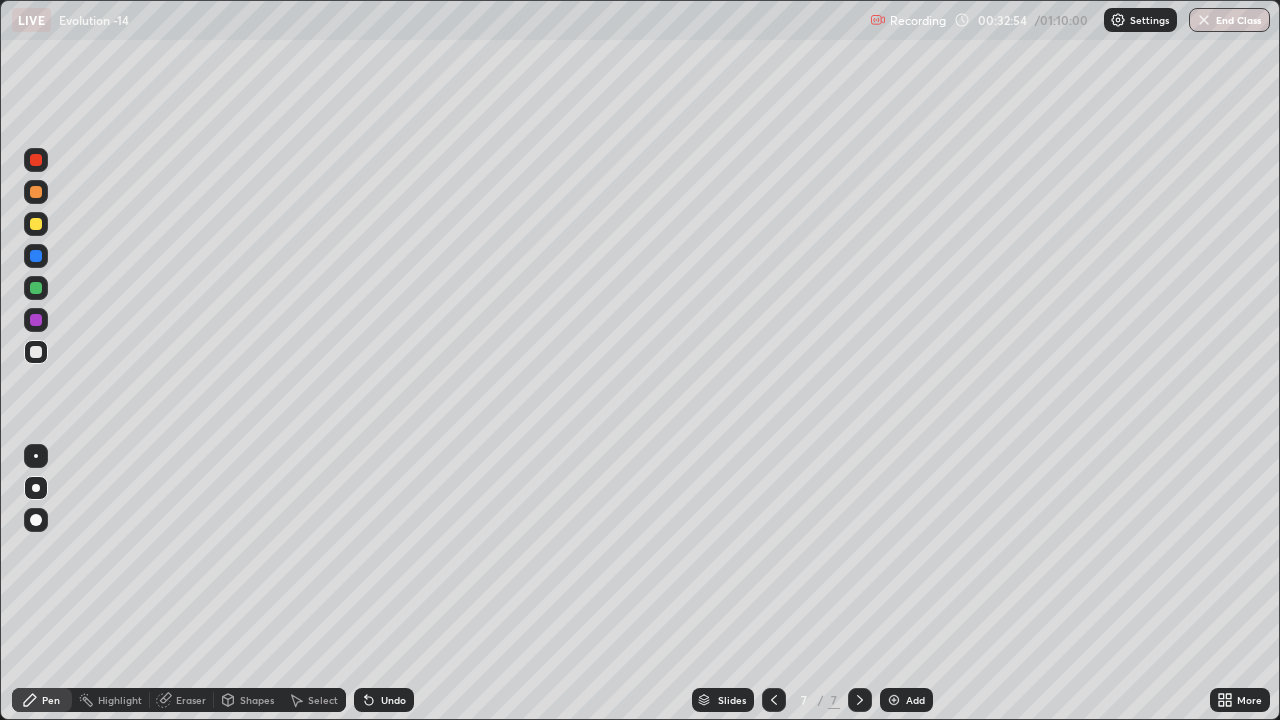 click at bounding box center [36, 160] 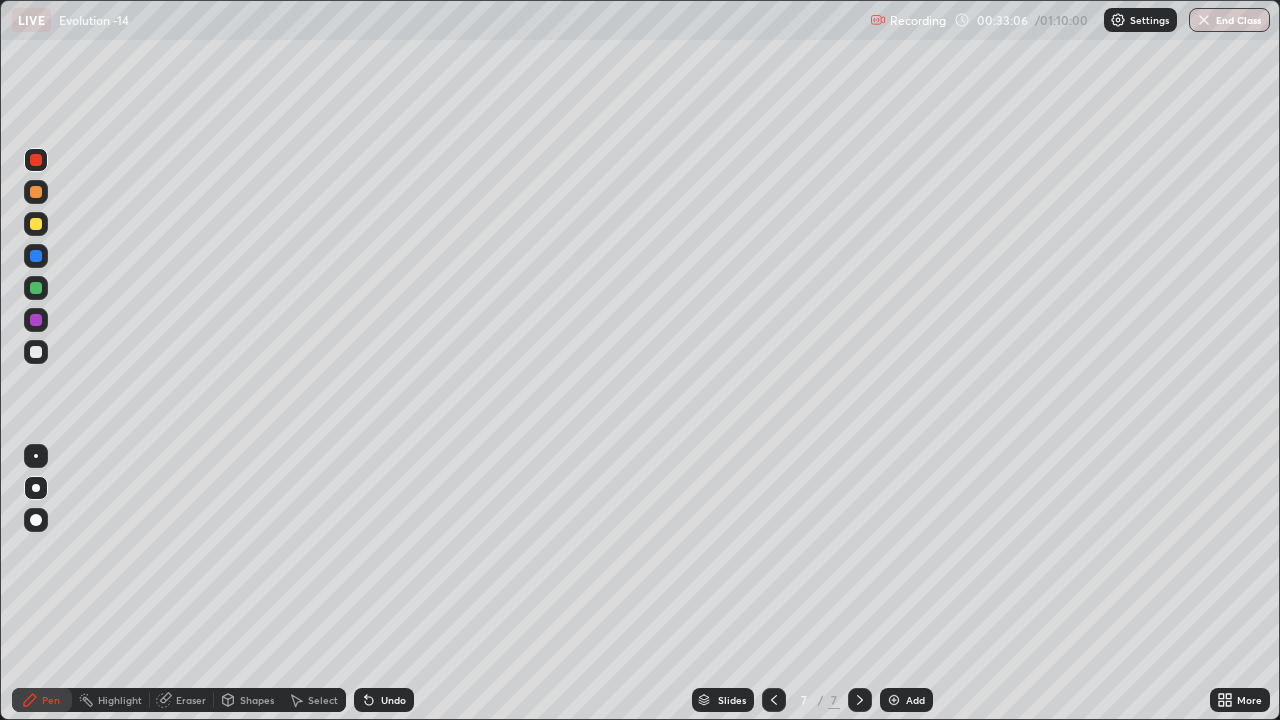 click at bounding box center (36, 352) 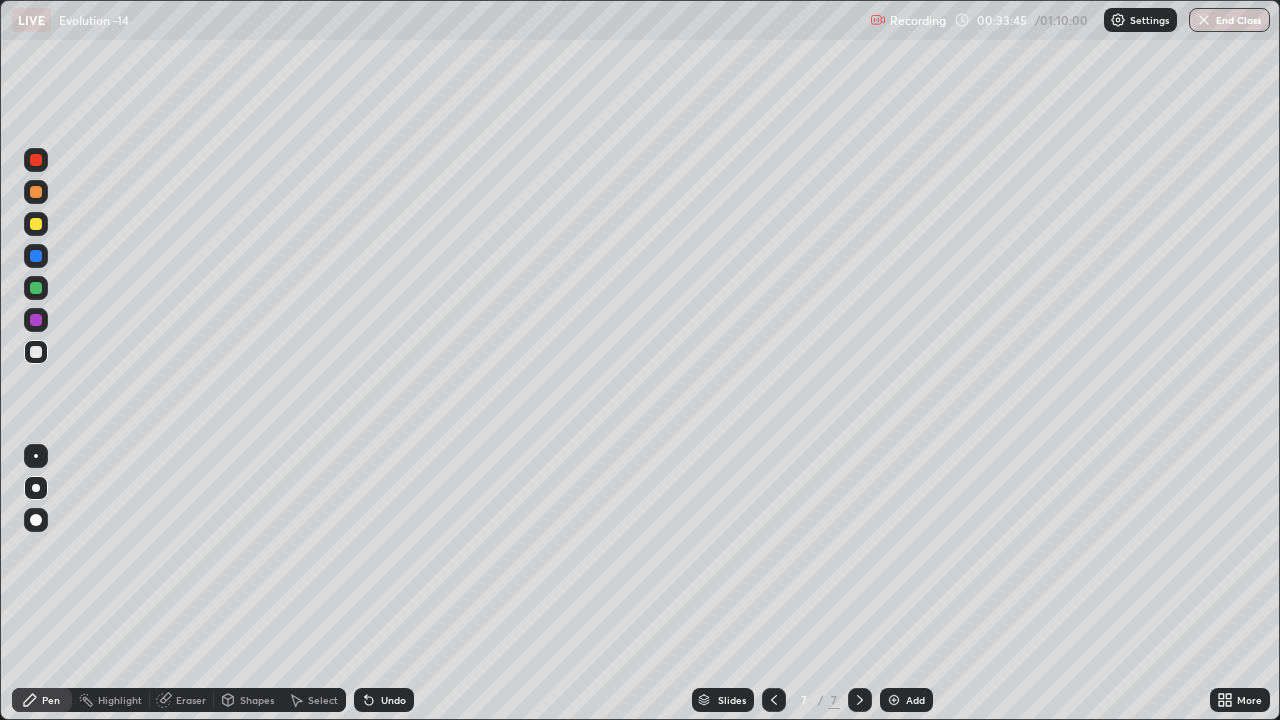 click at bounding box center (36, 192) 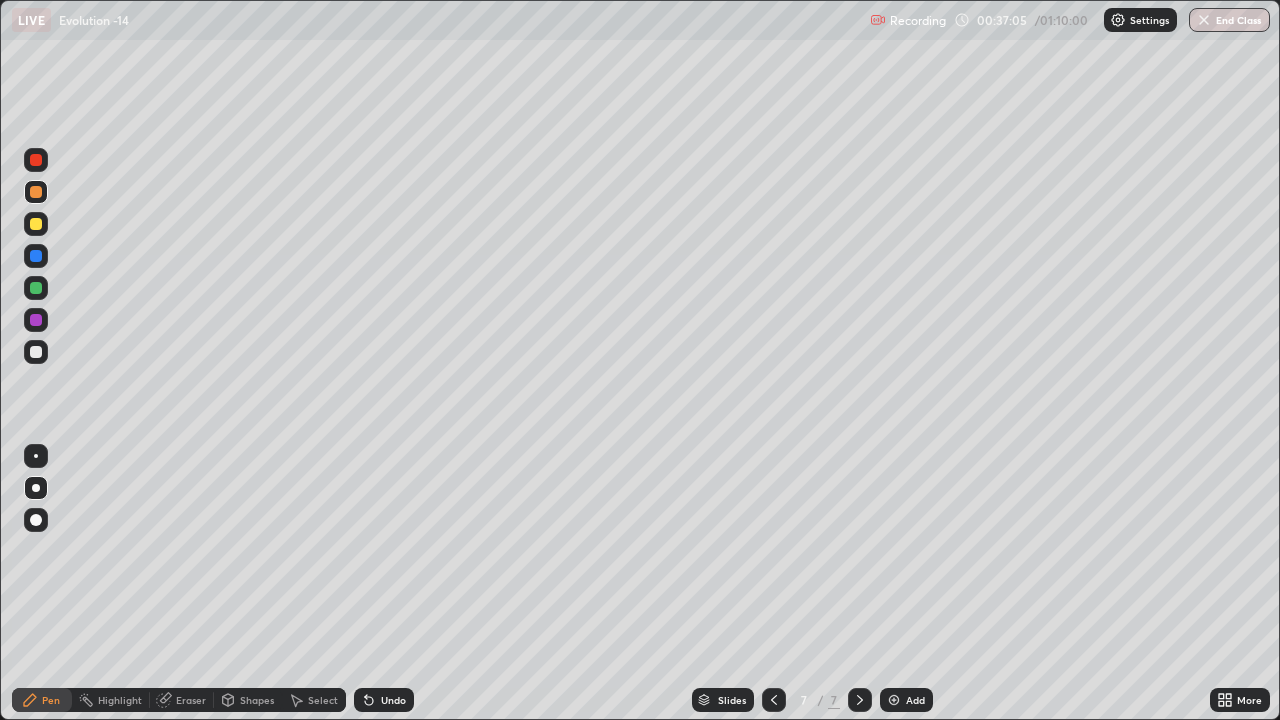 click at bounding box center [36, 352] 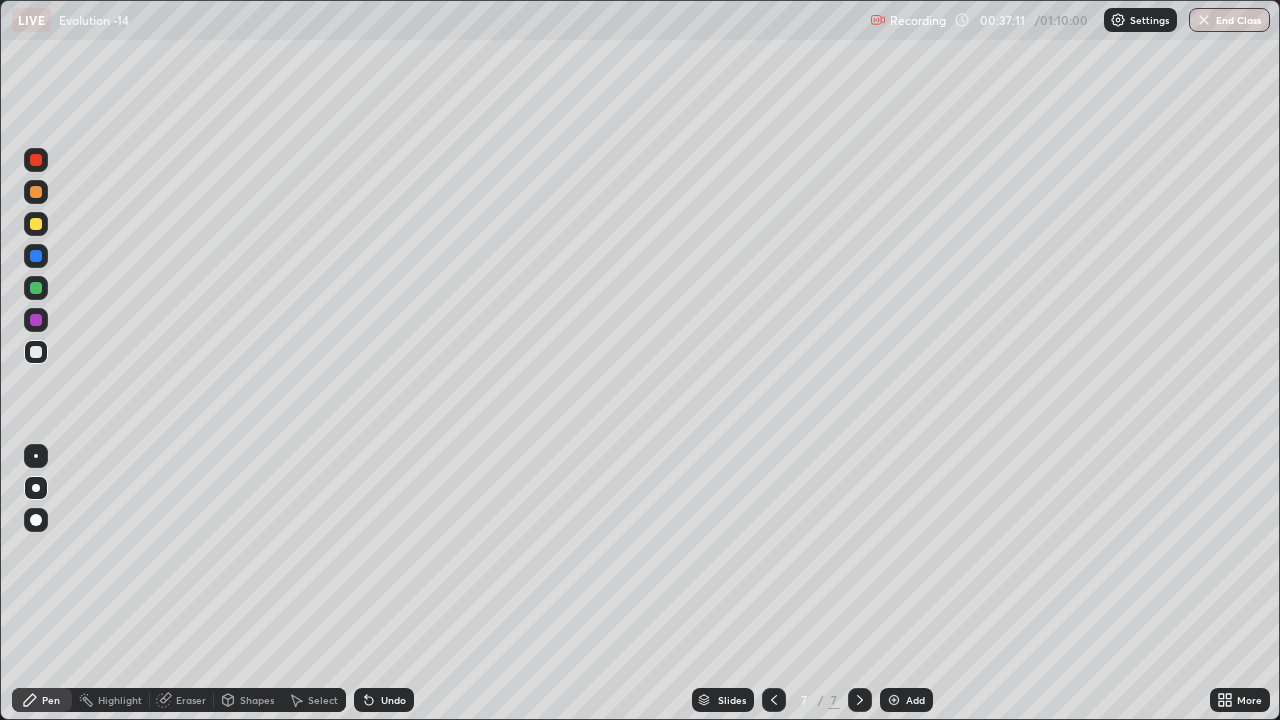 click 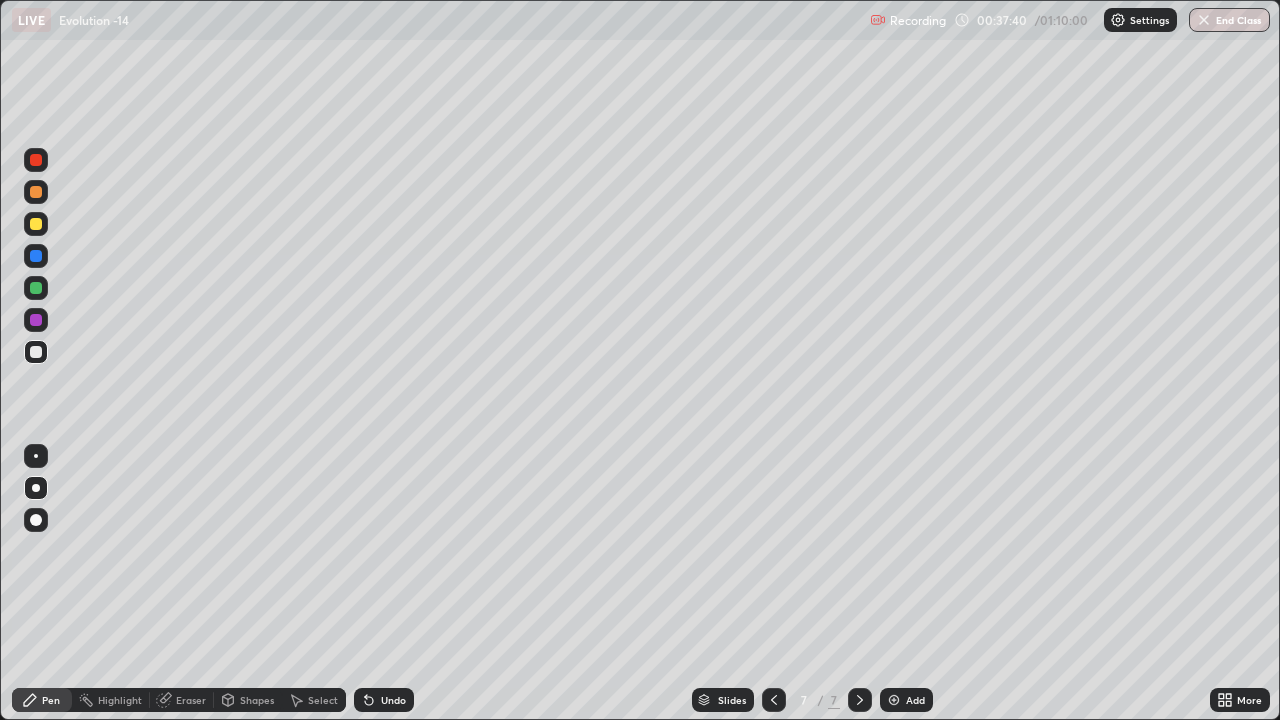 click at bounding box center (36, 224) 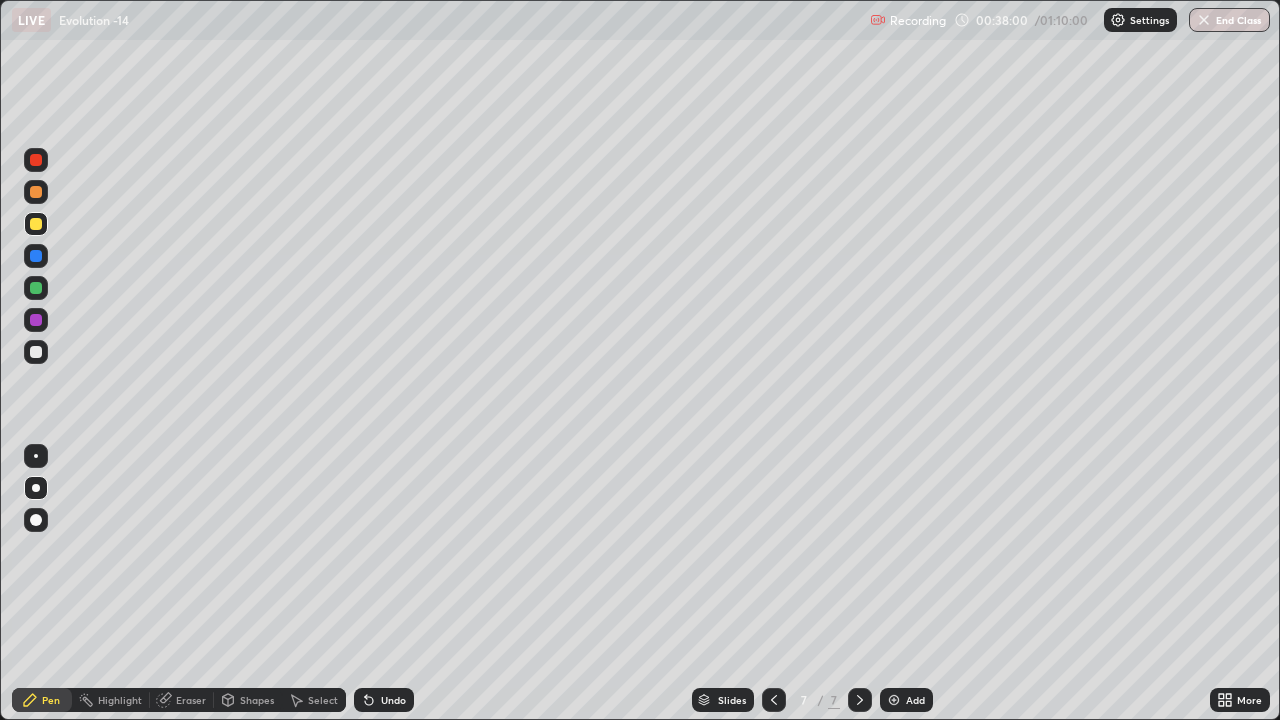 click at bounding box center [36, 160] 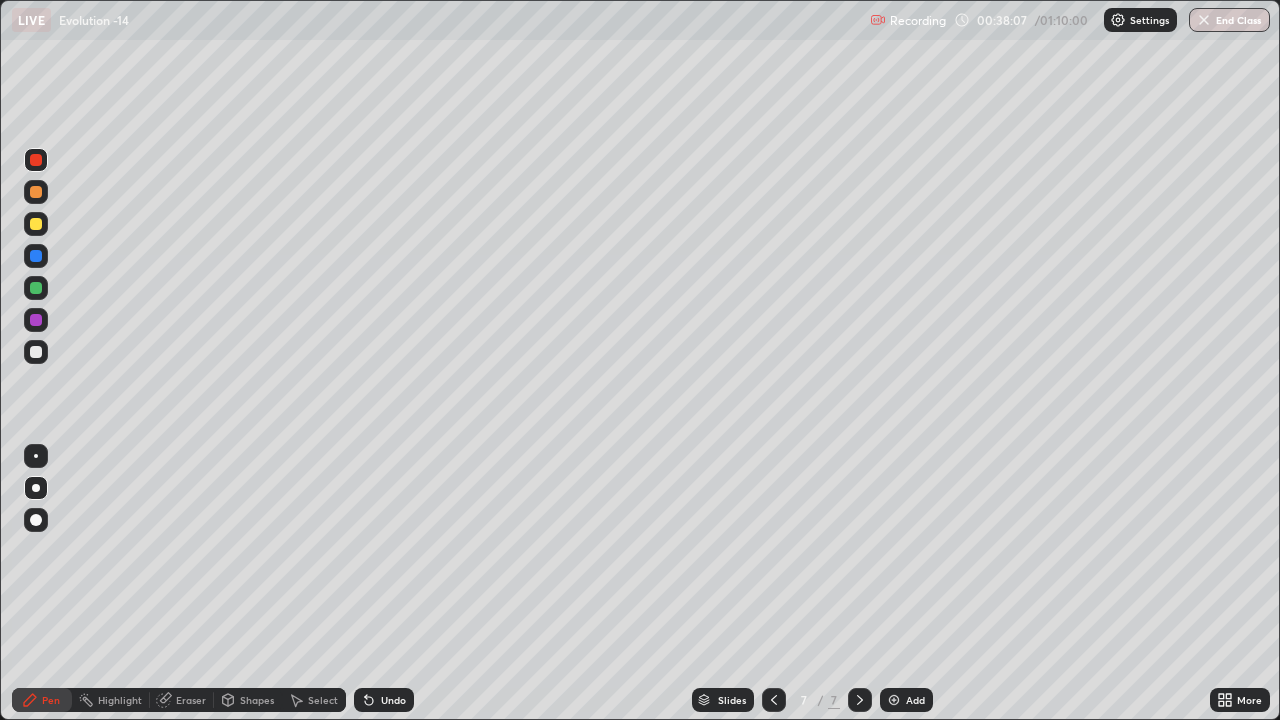click at bounding box center [36, 288] 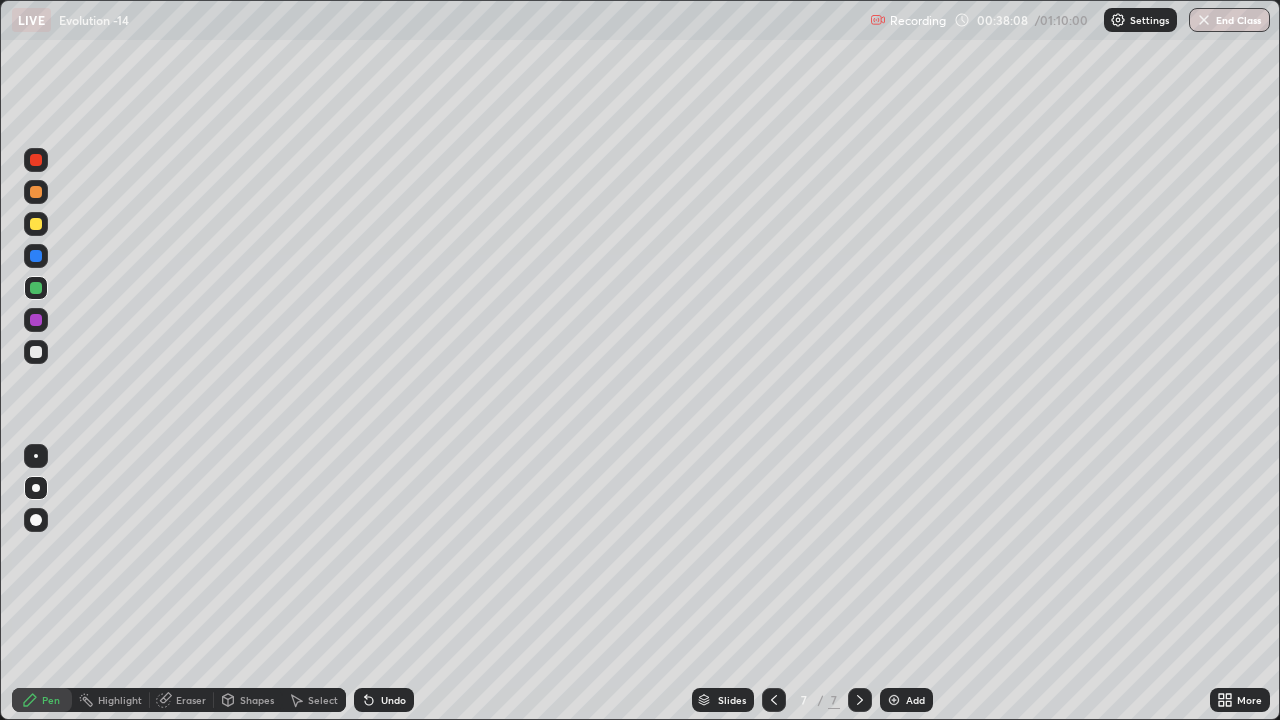 click at bounding box center [36, 288] 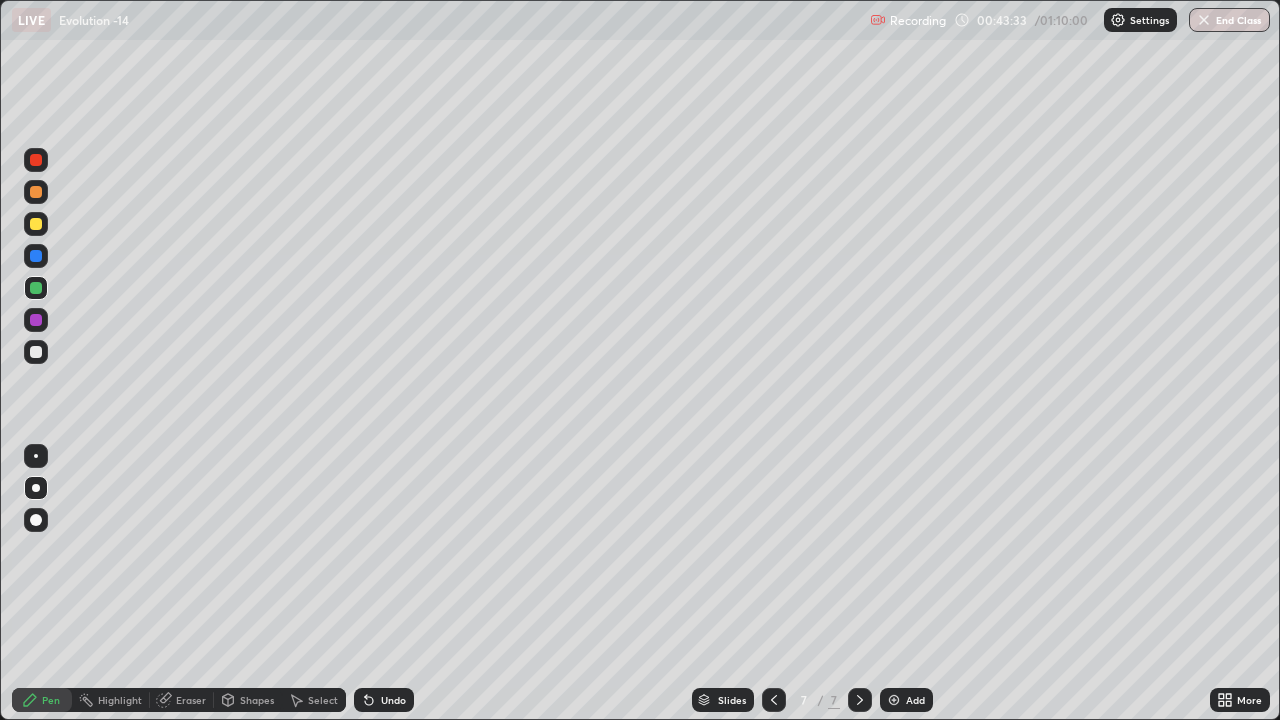click at bounding box center (894, 700) 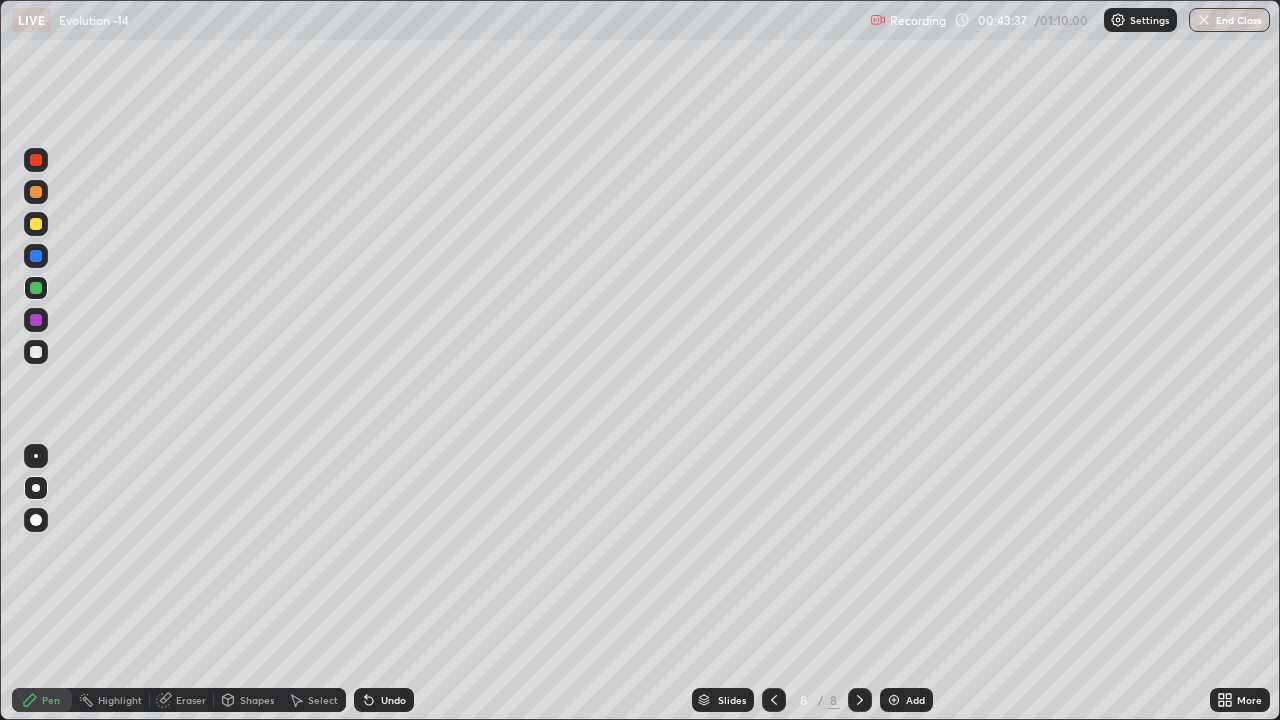click at bounding box center (36, 160) 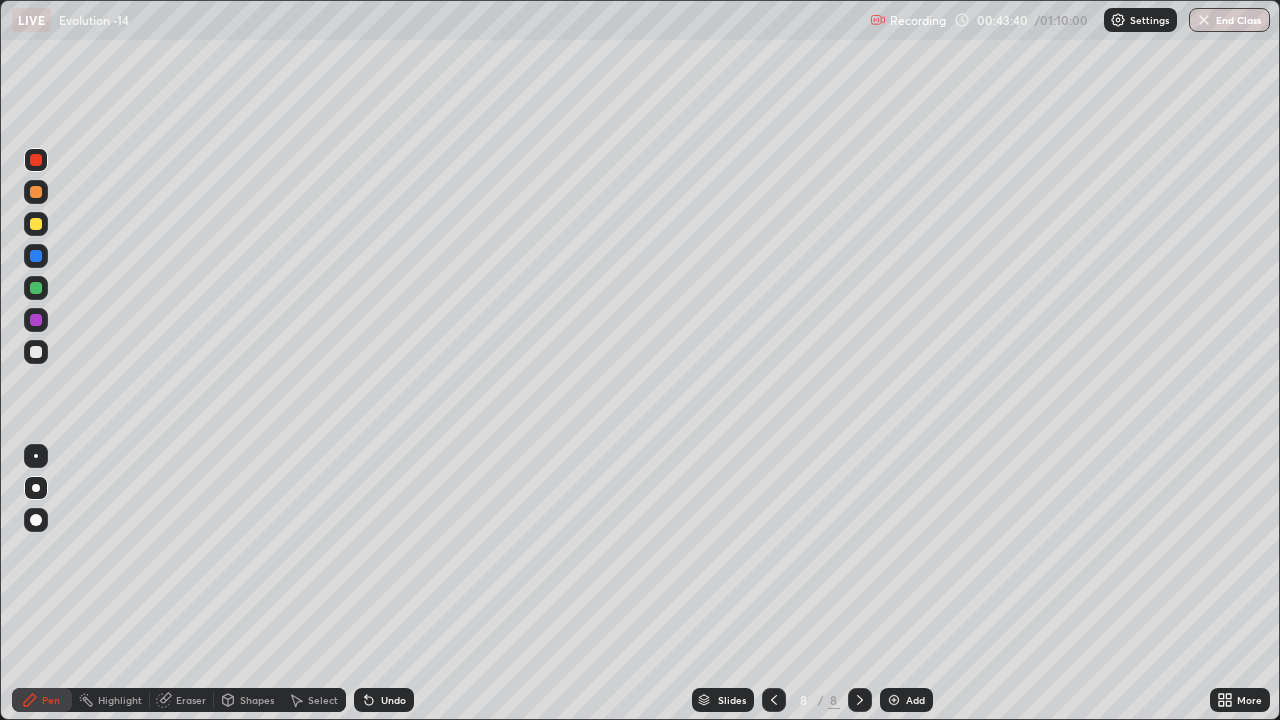click 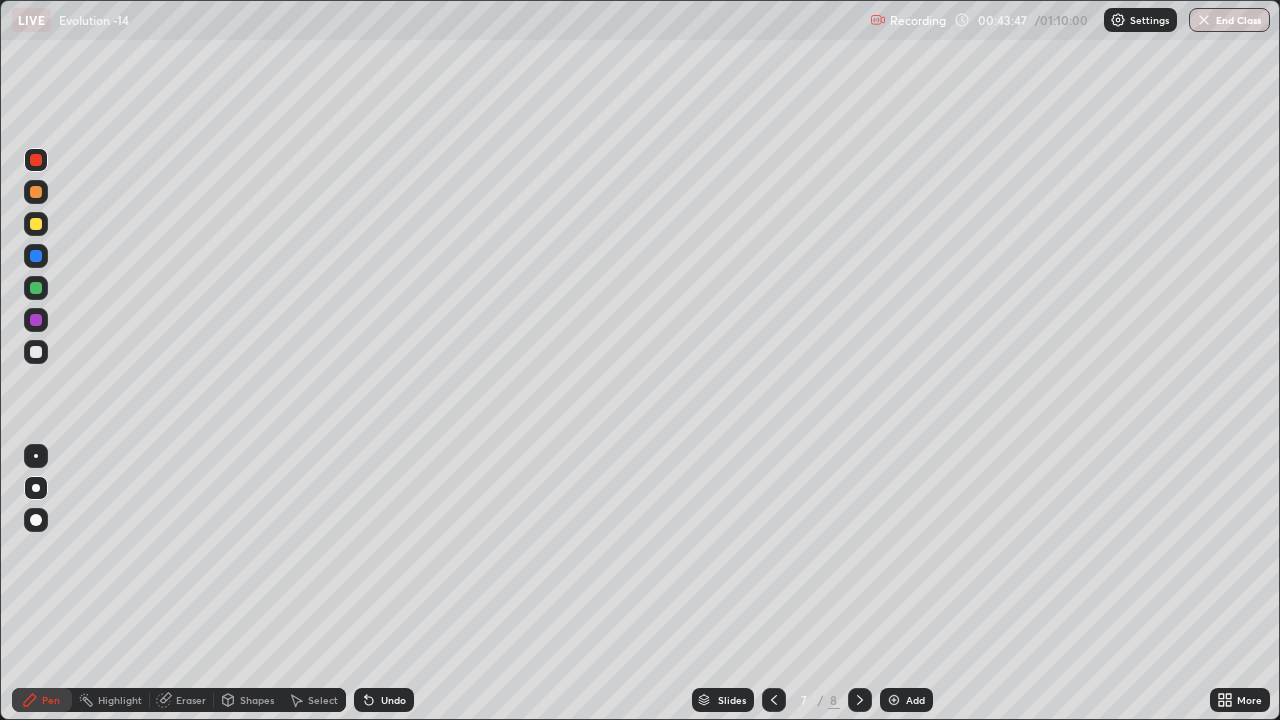 click 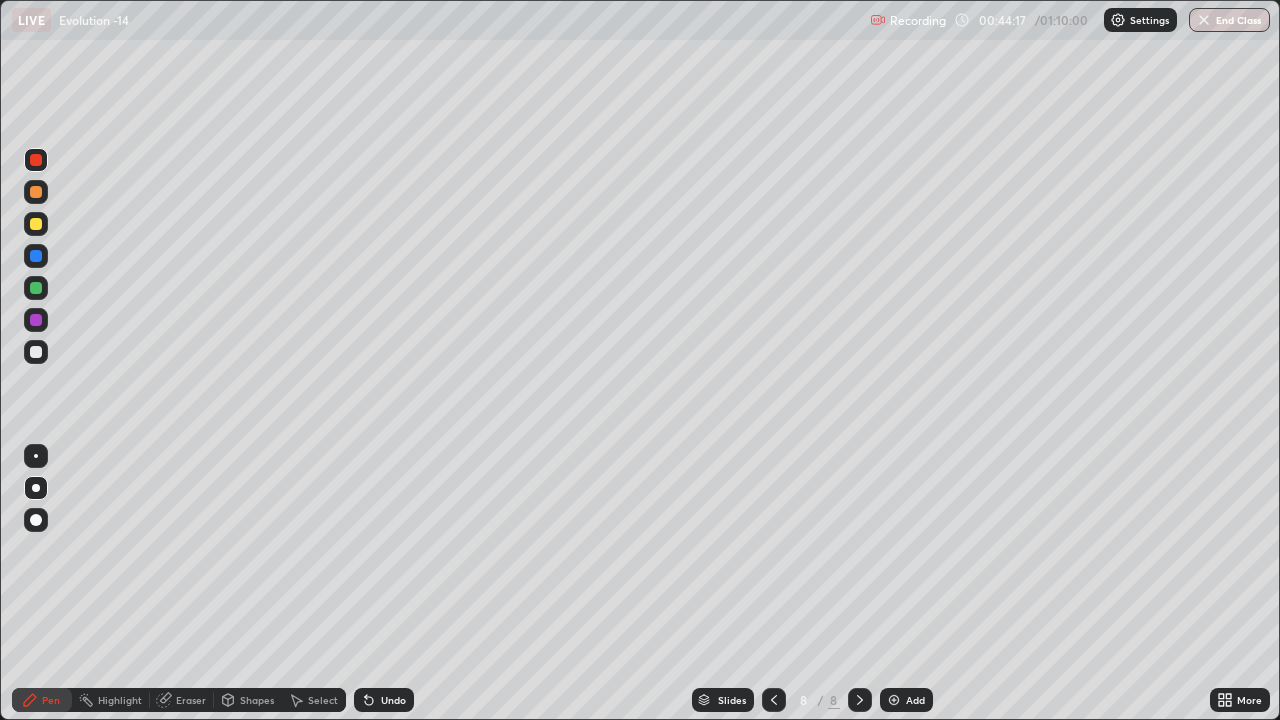 click at bounding box center (36, 352) 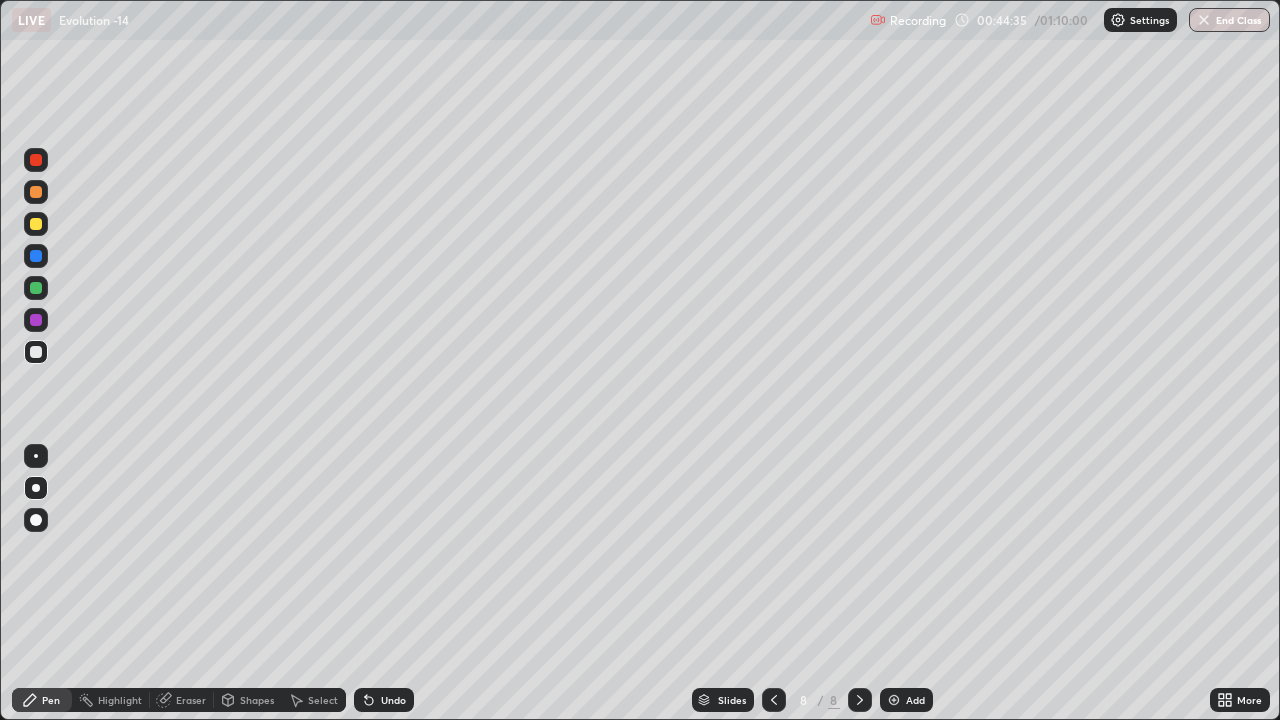 click at bounding box center (36, 288) 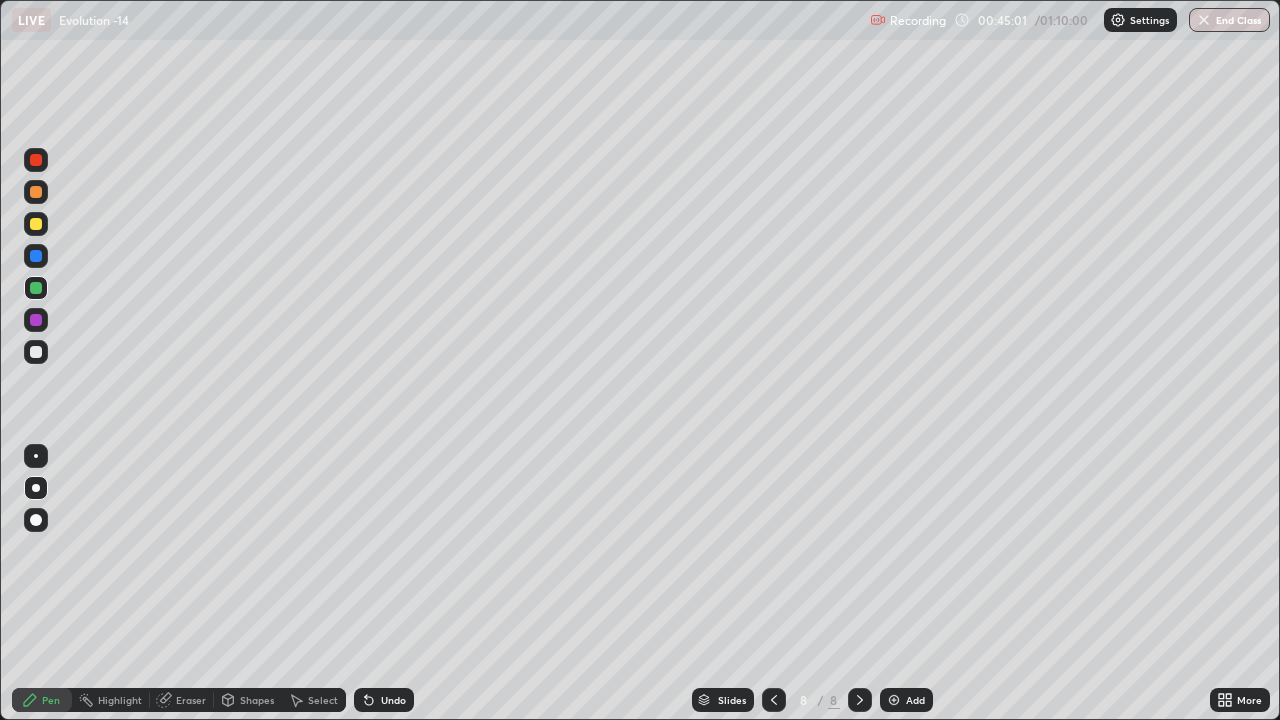 click on "Eraser" at bounding box center (191, 700) 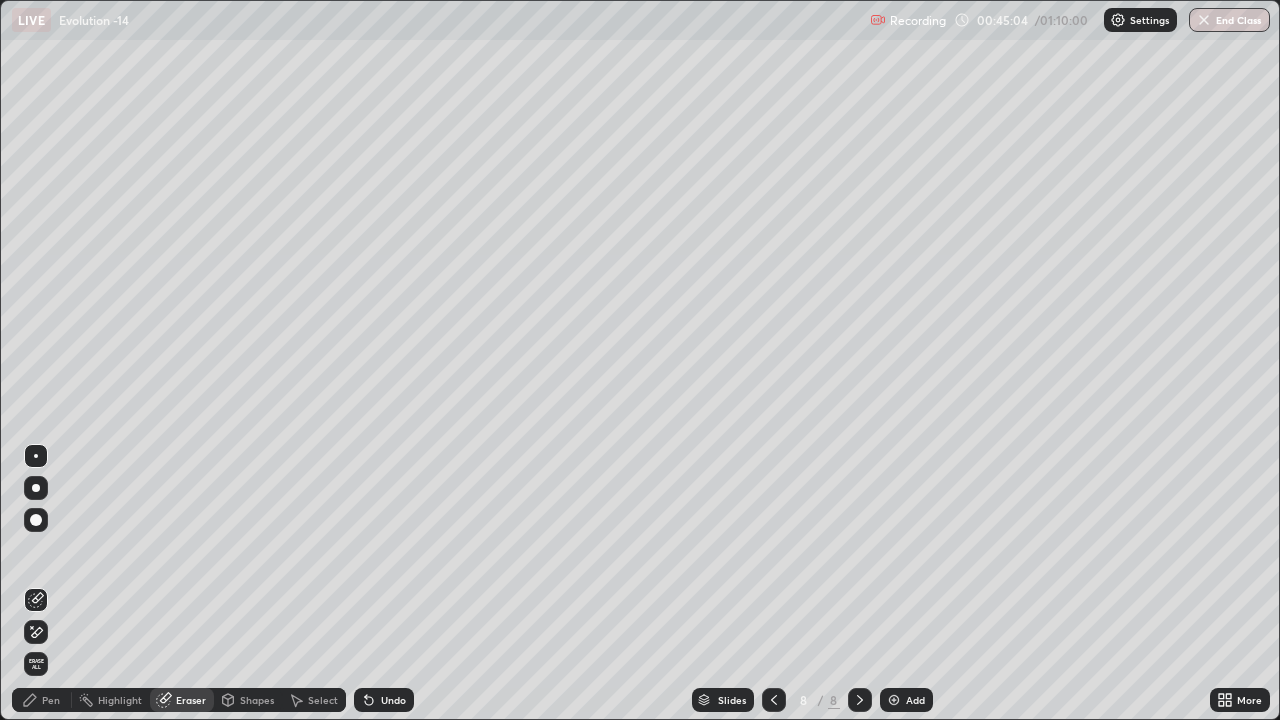 click on "Pen" at bounding box center (51, 700) 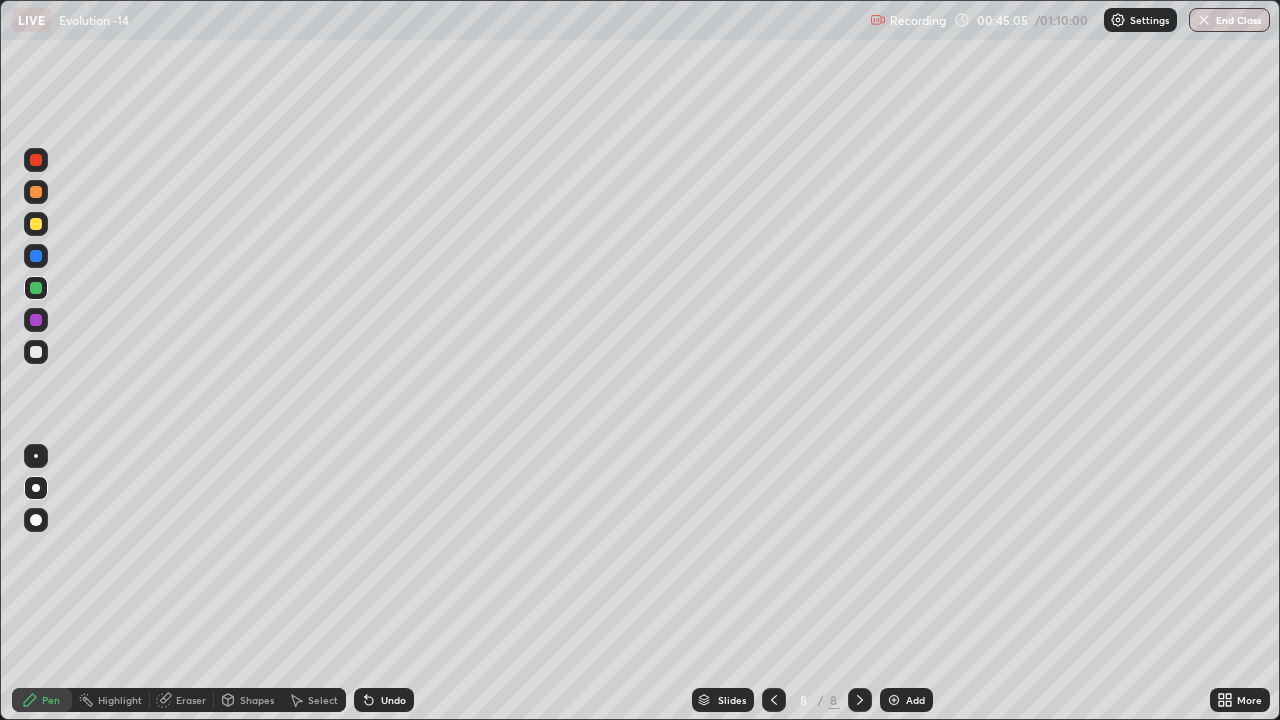 click at bounding box center [36, 352] 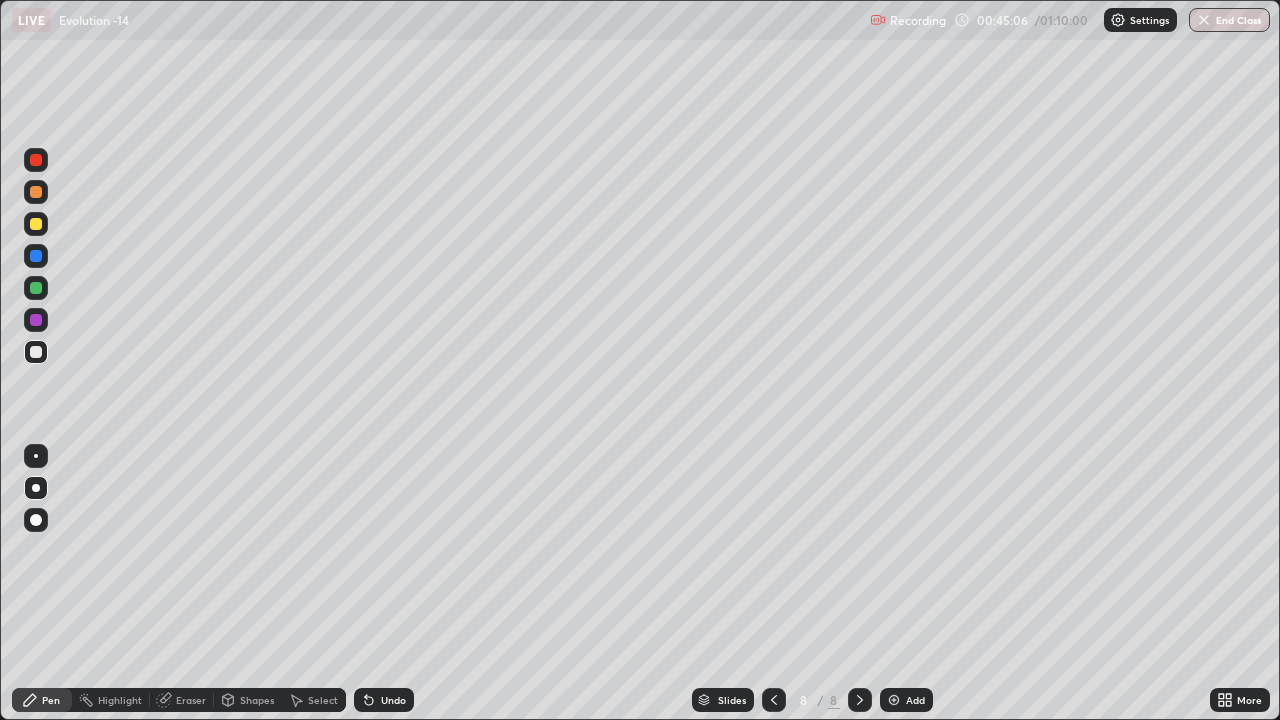 click at bounding box center (36, 352) 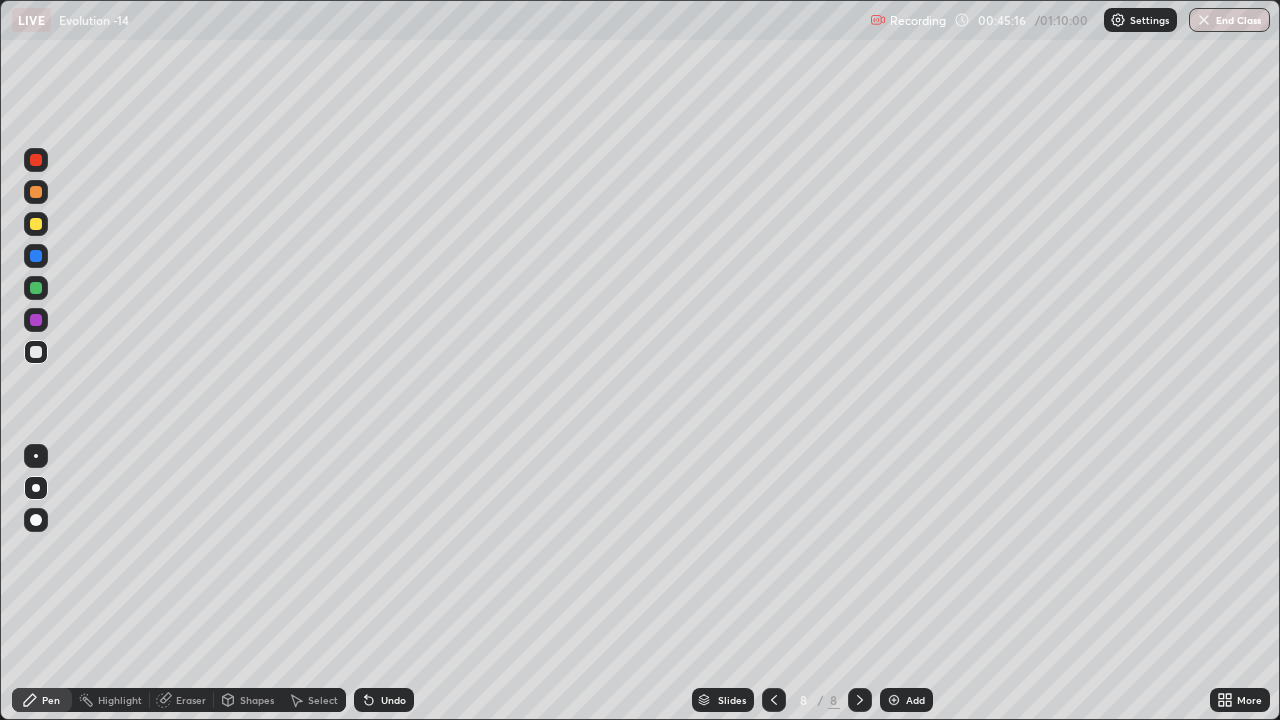 click at bounding box center [36, 256] 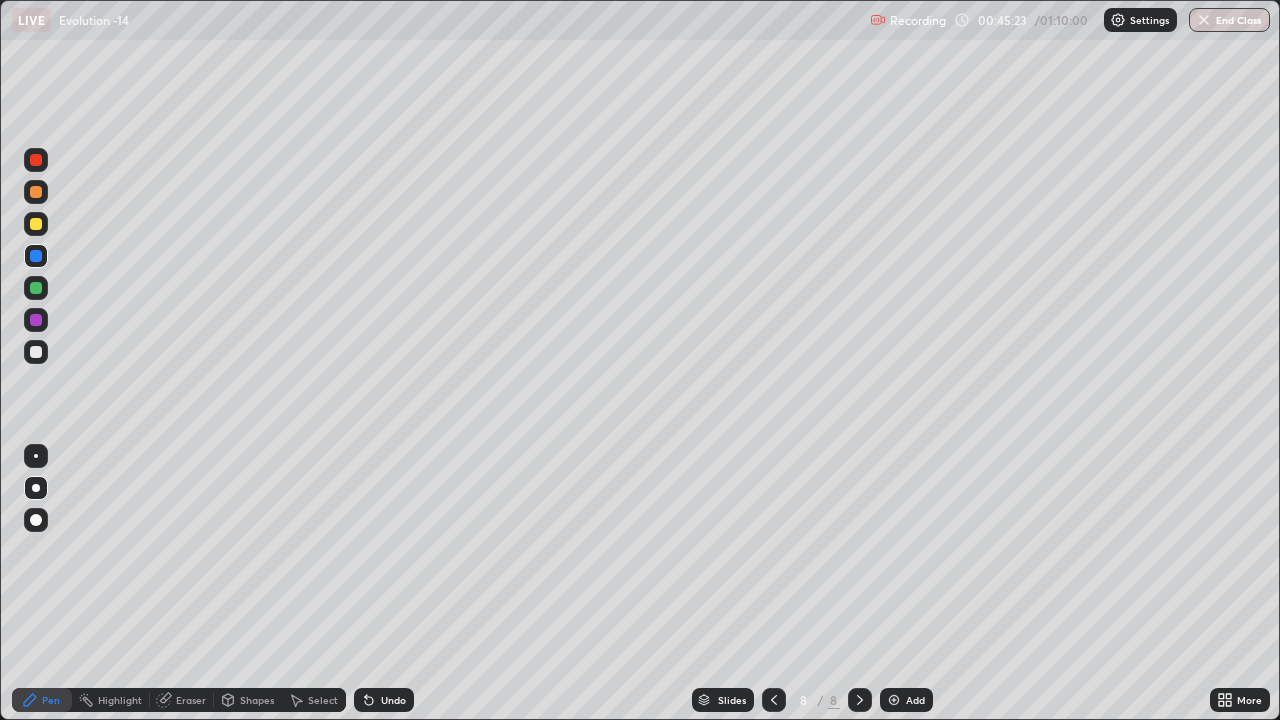 click at bounding box center [36, 352] 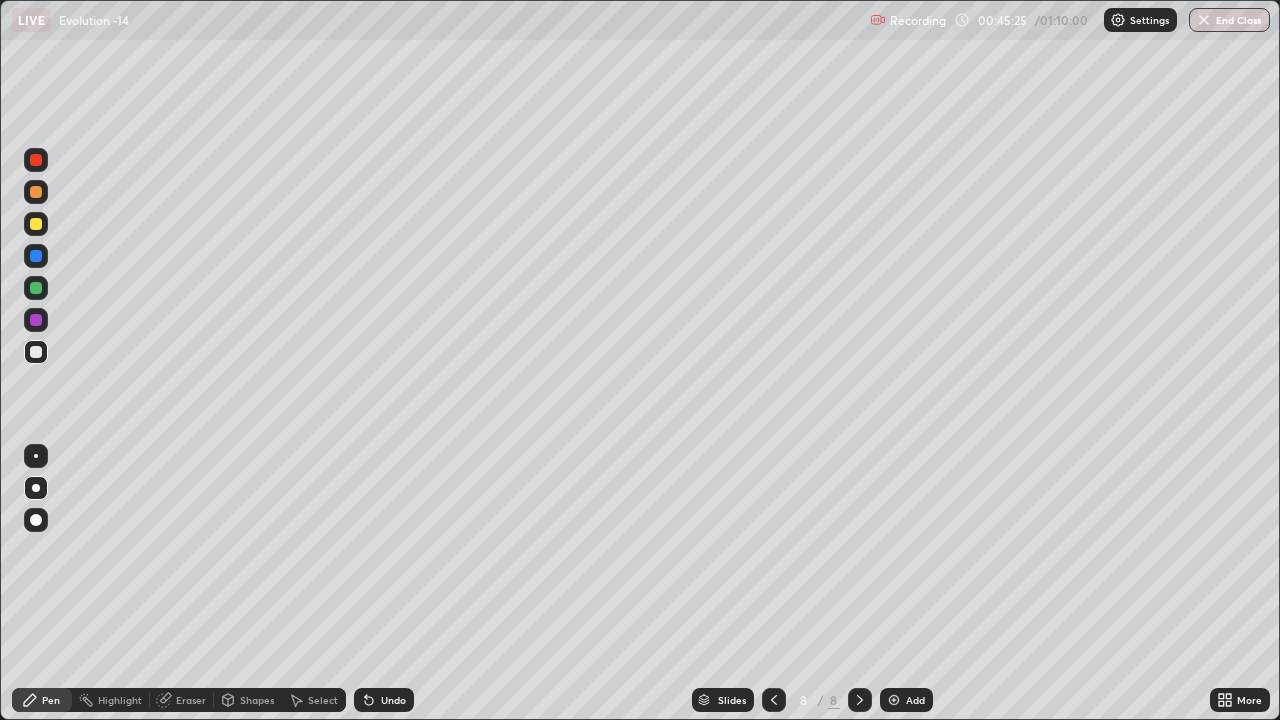 click at bounding box center (36, 256) 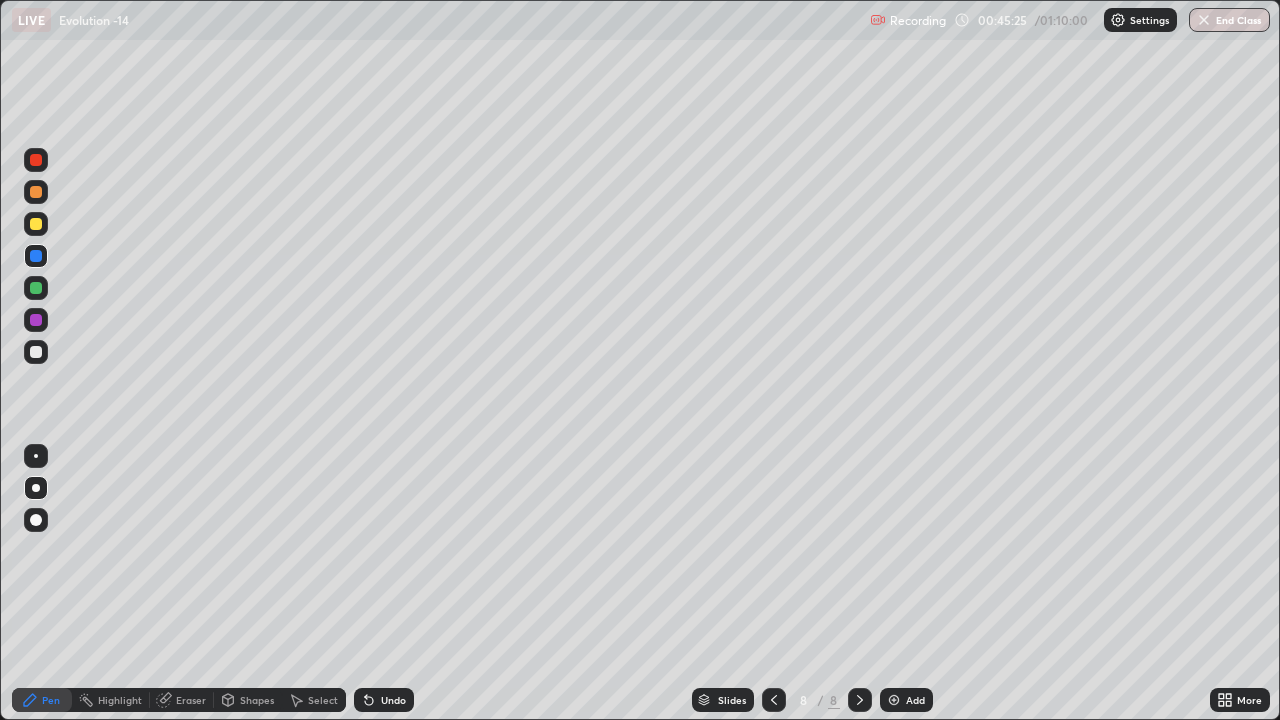 click at bounding box center [36, 256] 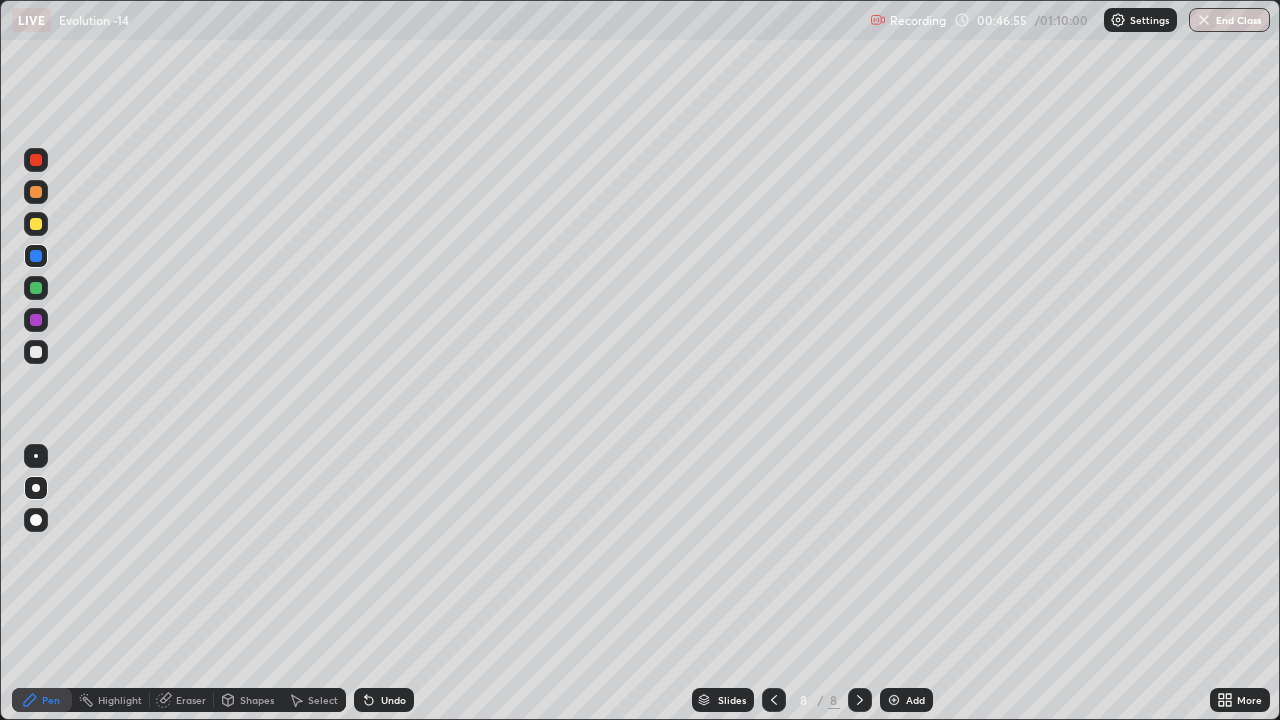 click at bounding box center (894, 700) 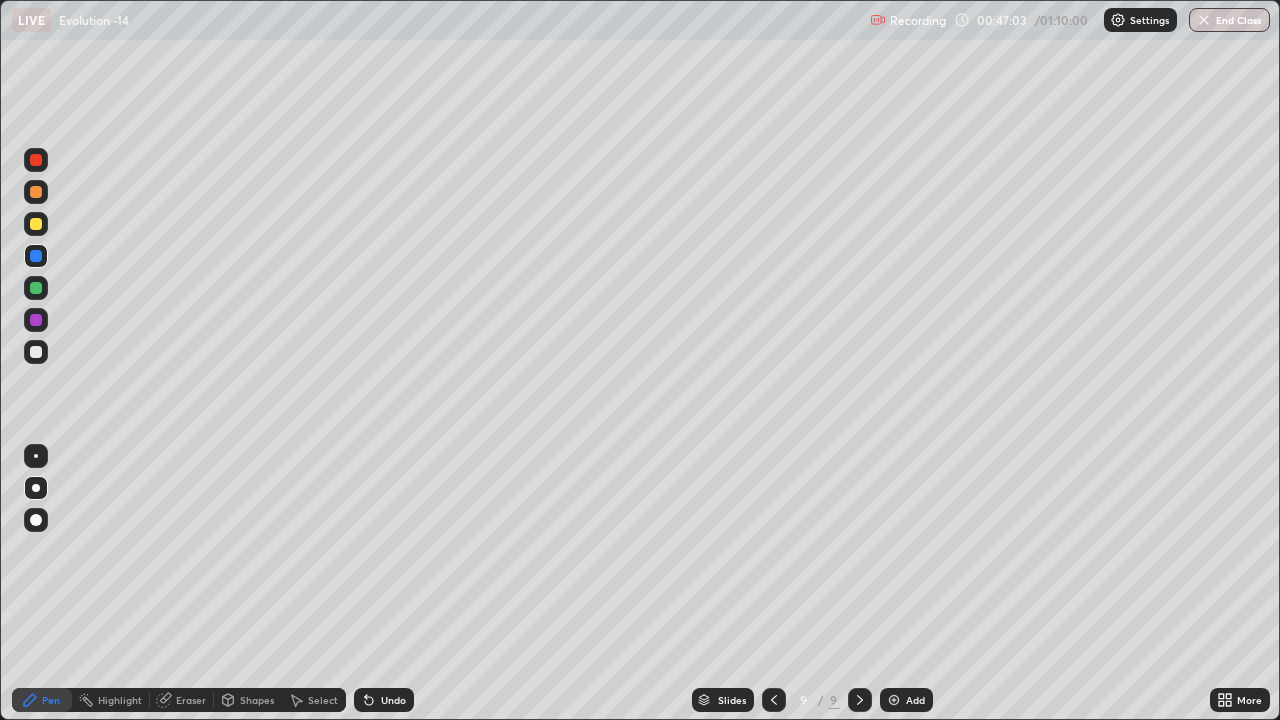 click 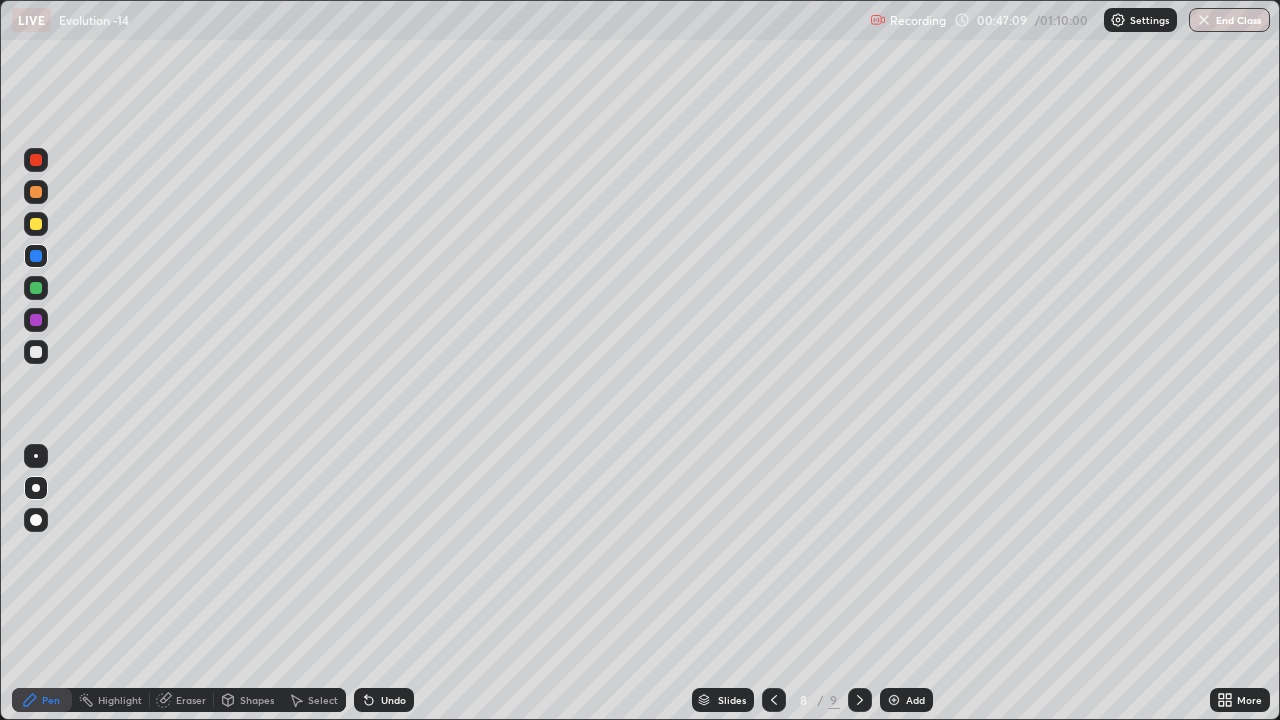 click 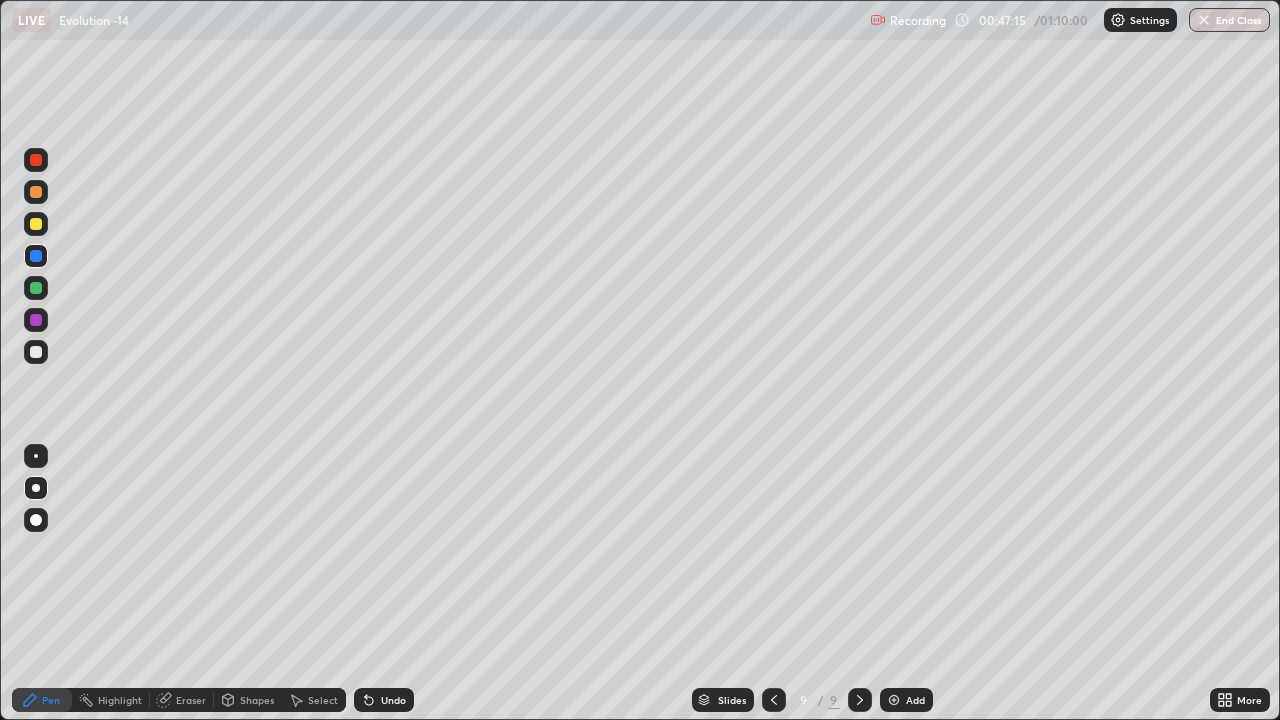click at bounding box center (36, 160) 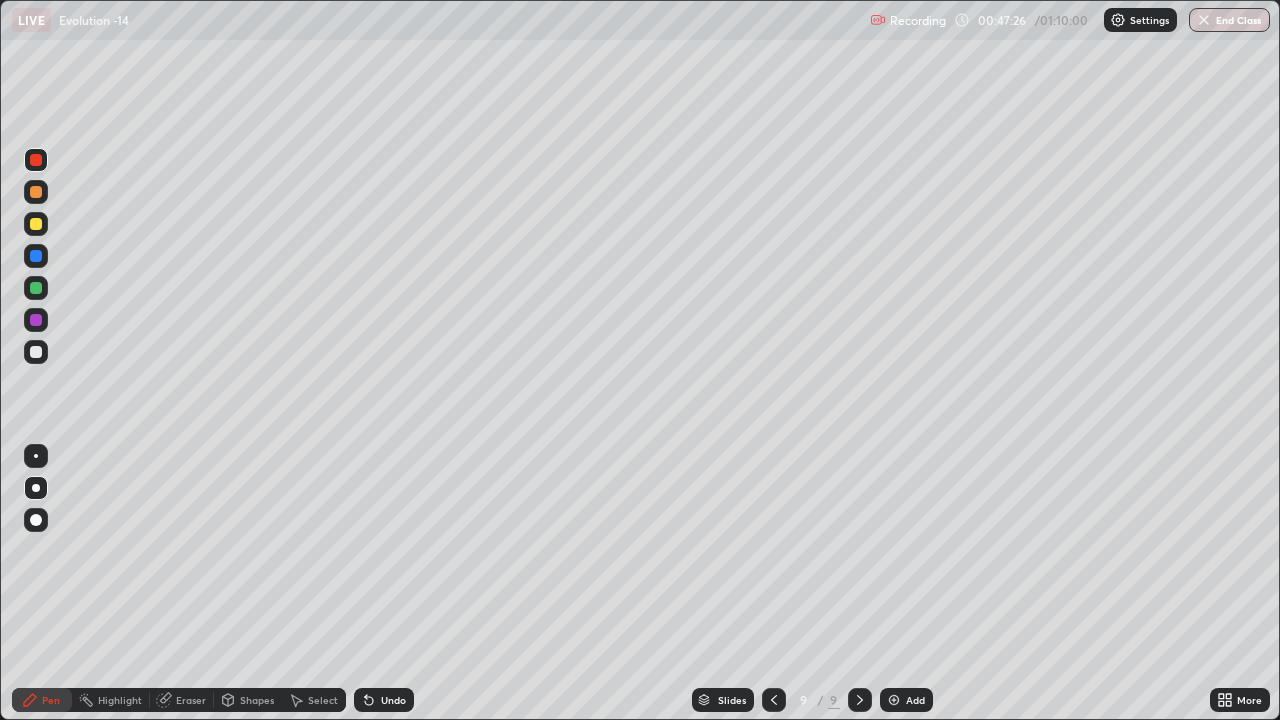 click at bounding box center [36, 352] 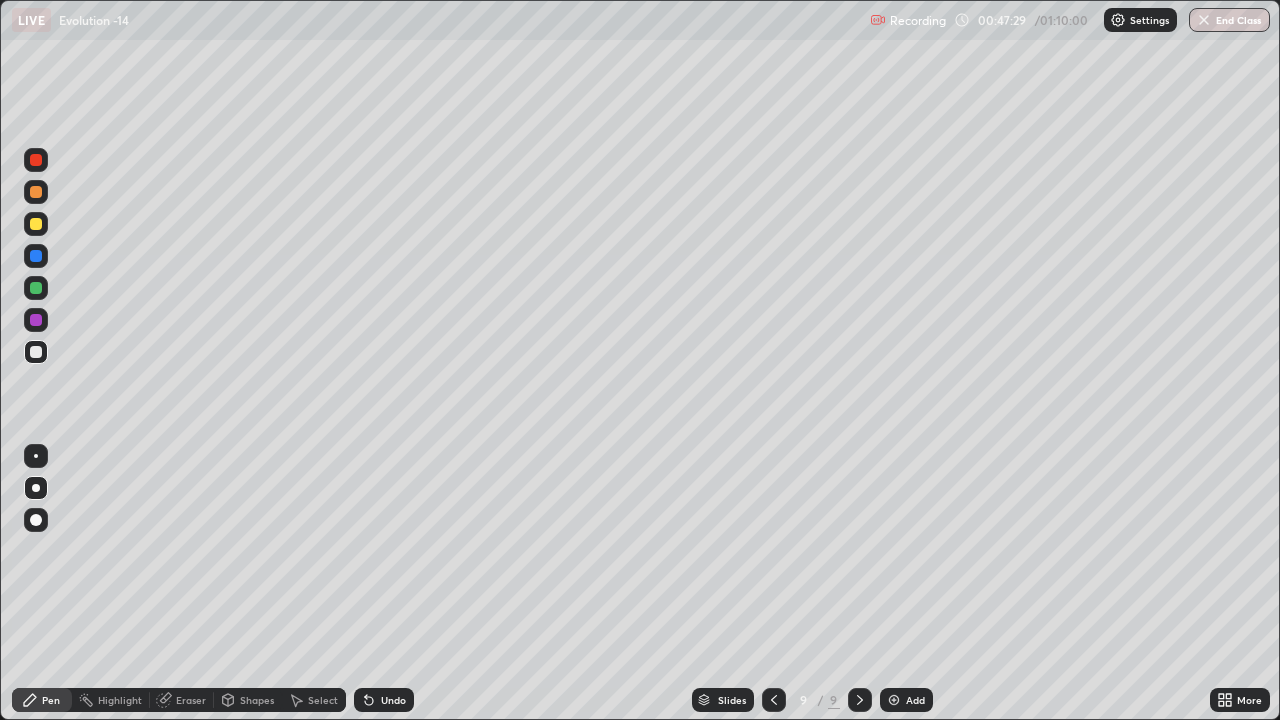 click at bounding box center [36, 520] 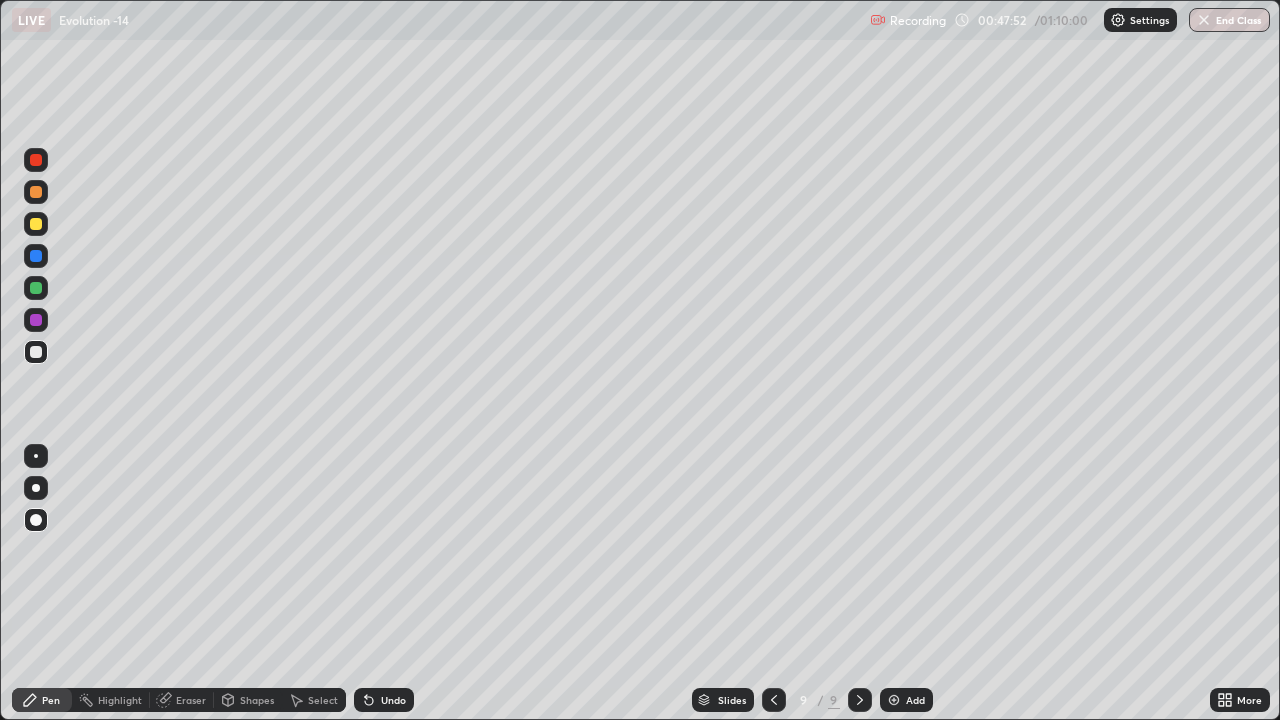 click at bounding box center [36, 288] 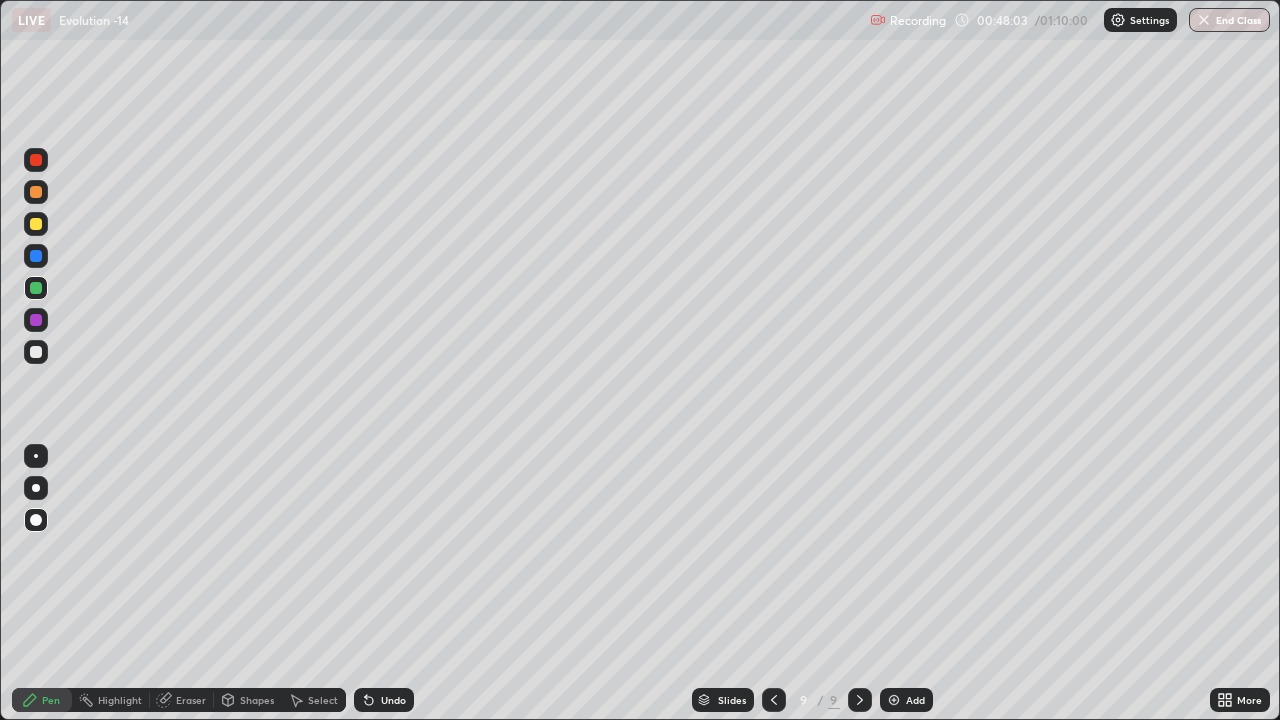 click at bounding box center (36, 160) 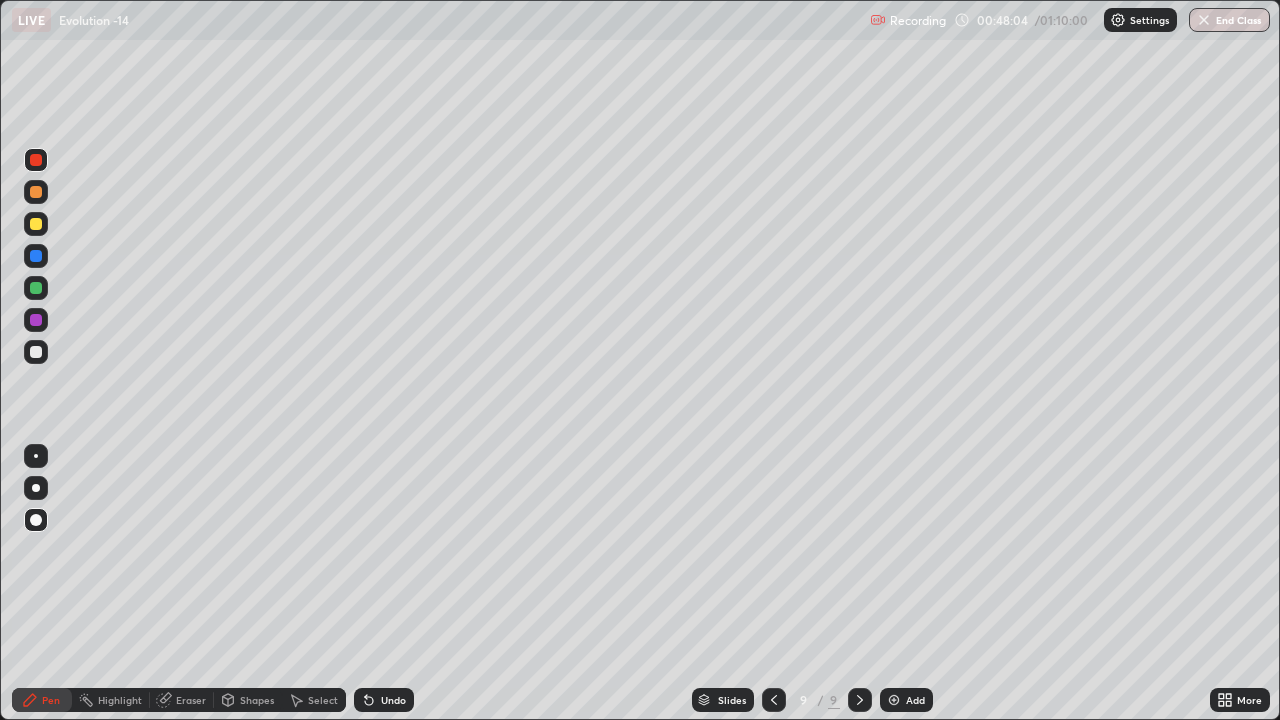 click at bounding box center [36, 160] 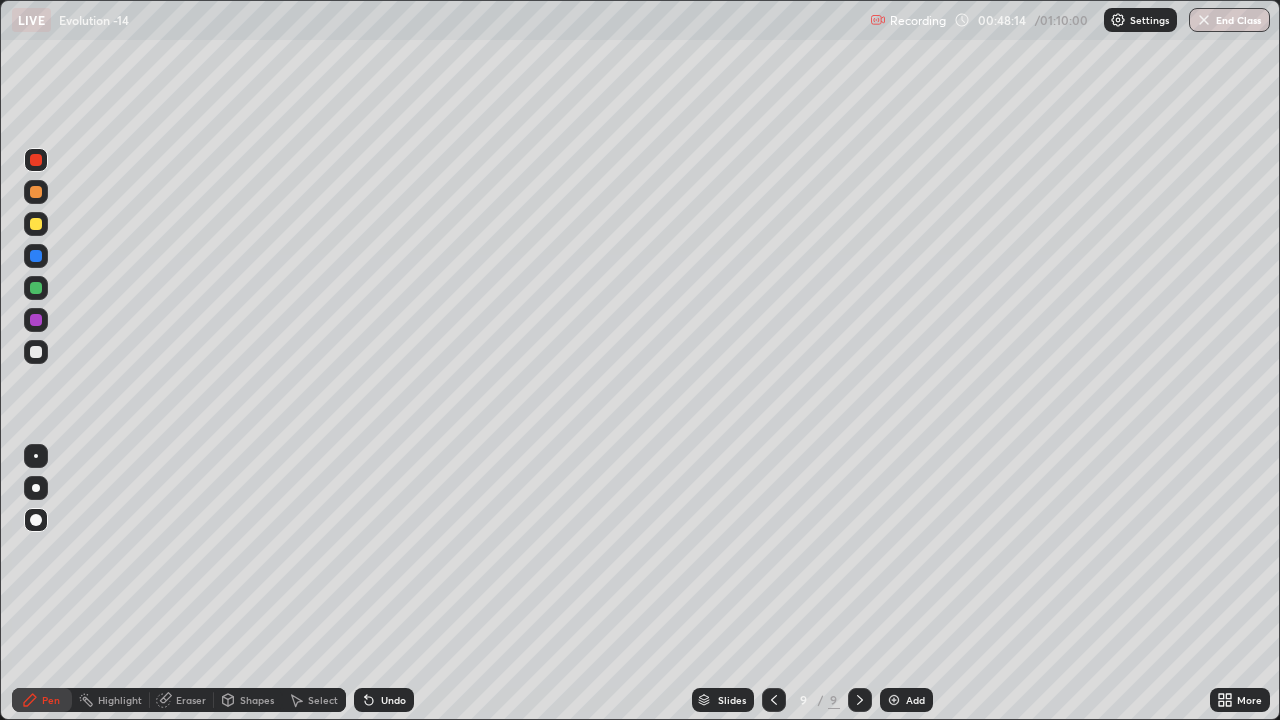 click at bounding box center (36, 352) 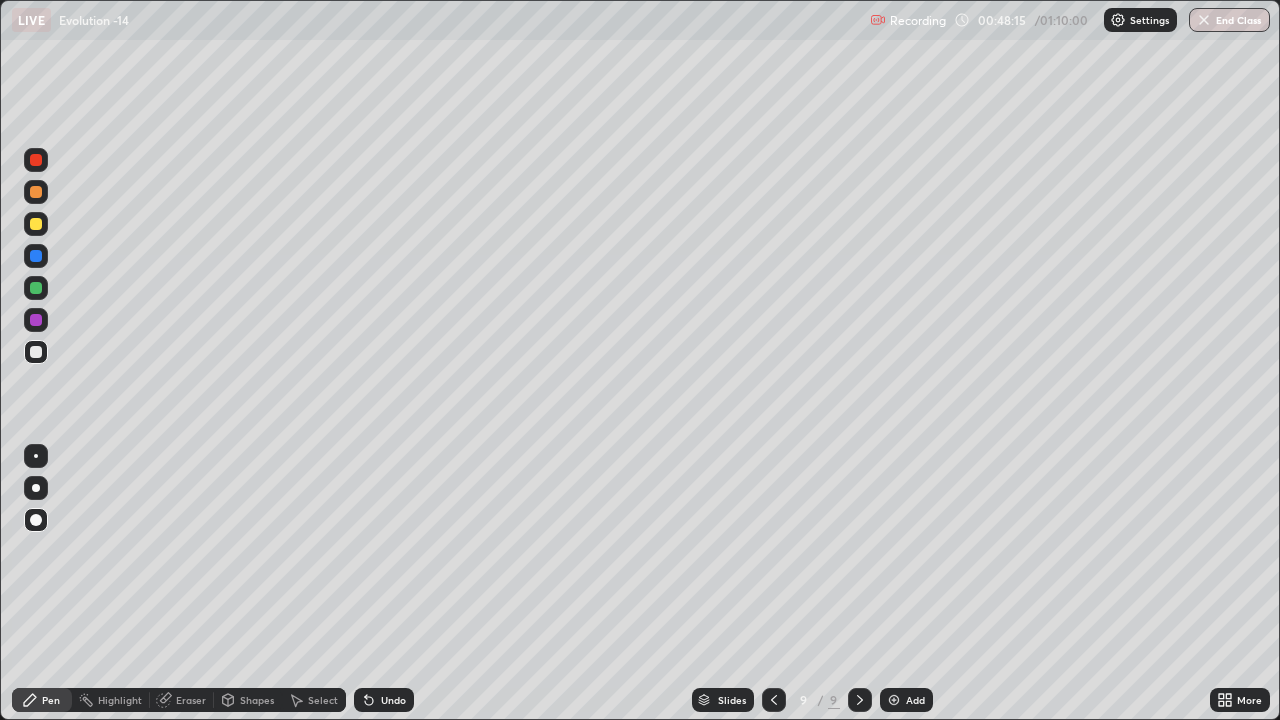click at bounding box center (36, 488) 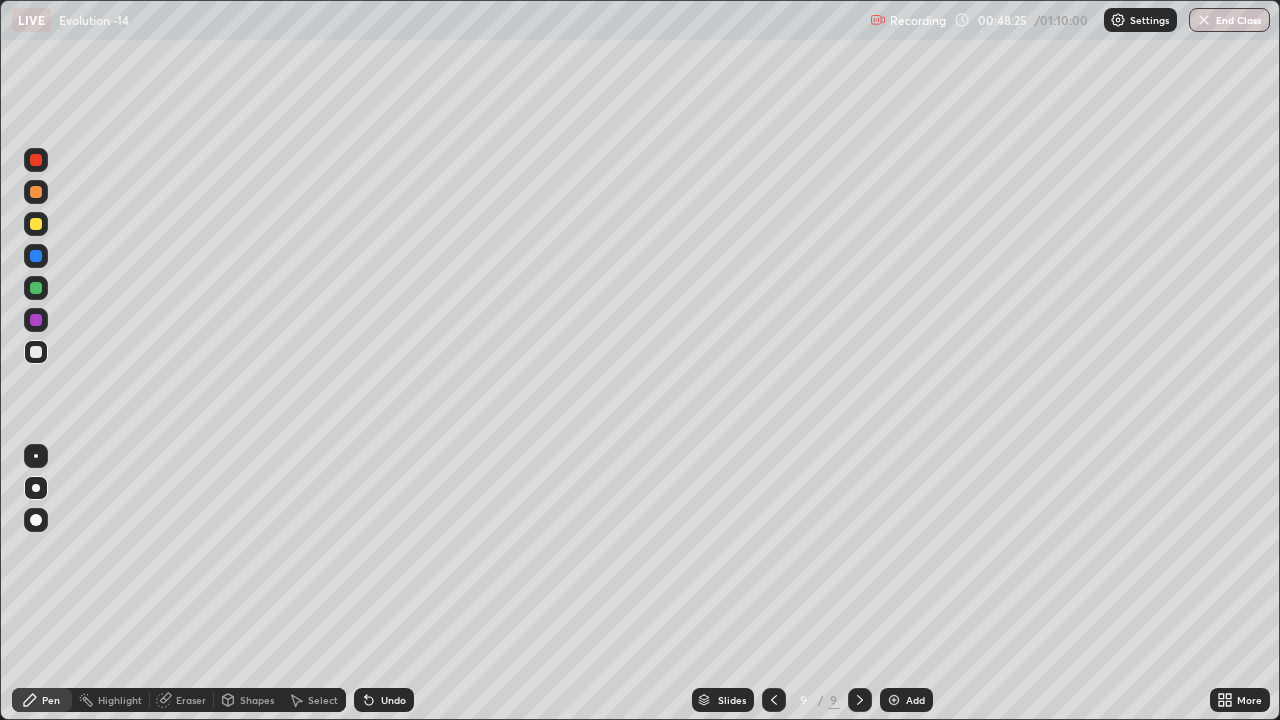 click at bounding box center (36, 192) 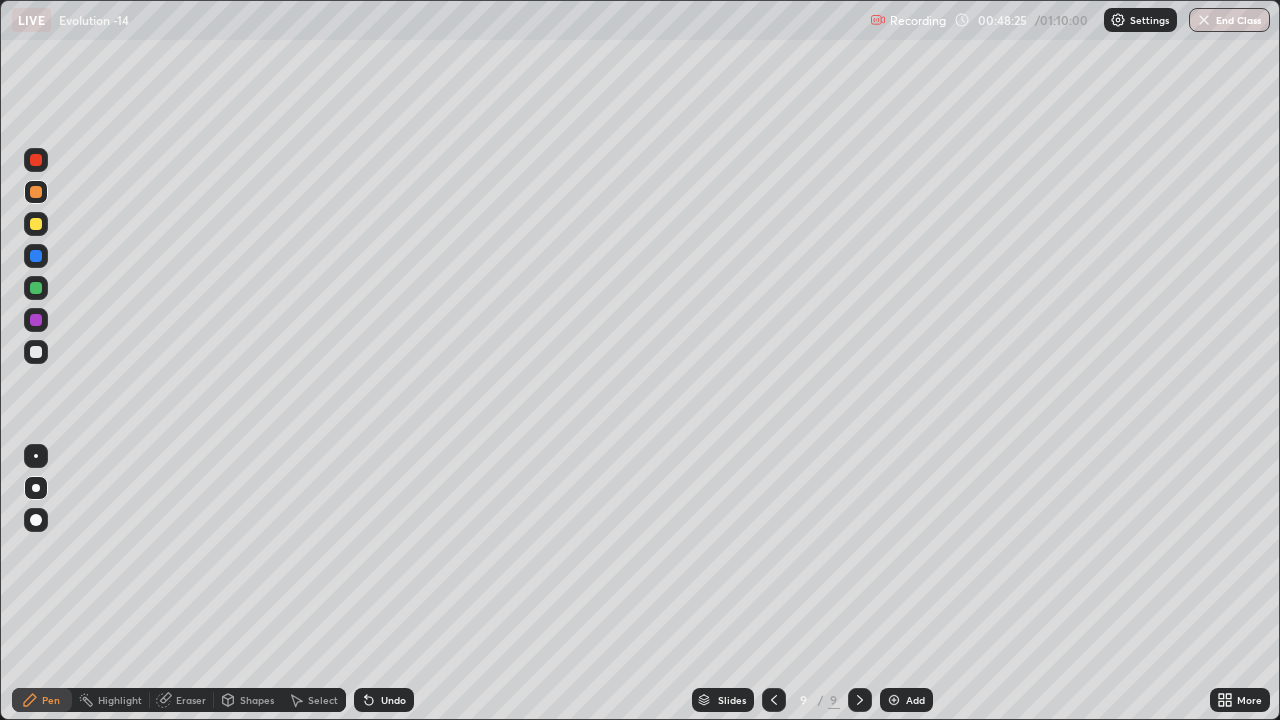 click at bounding box center [36, 192] 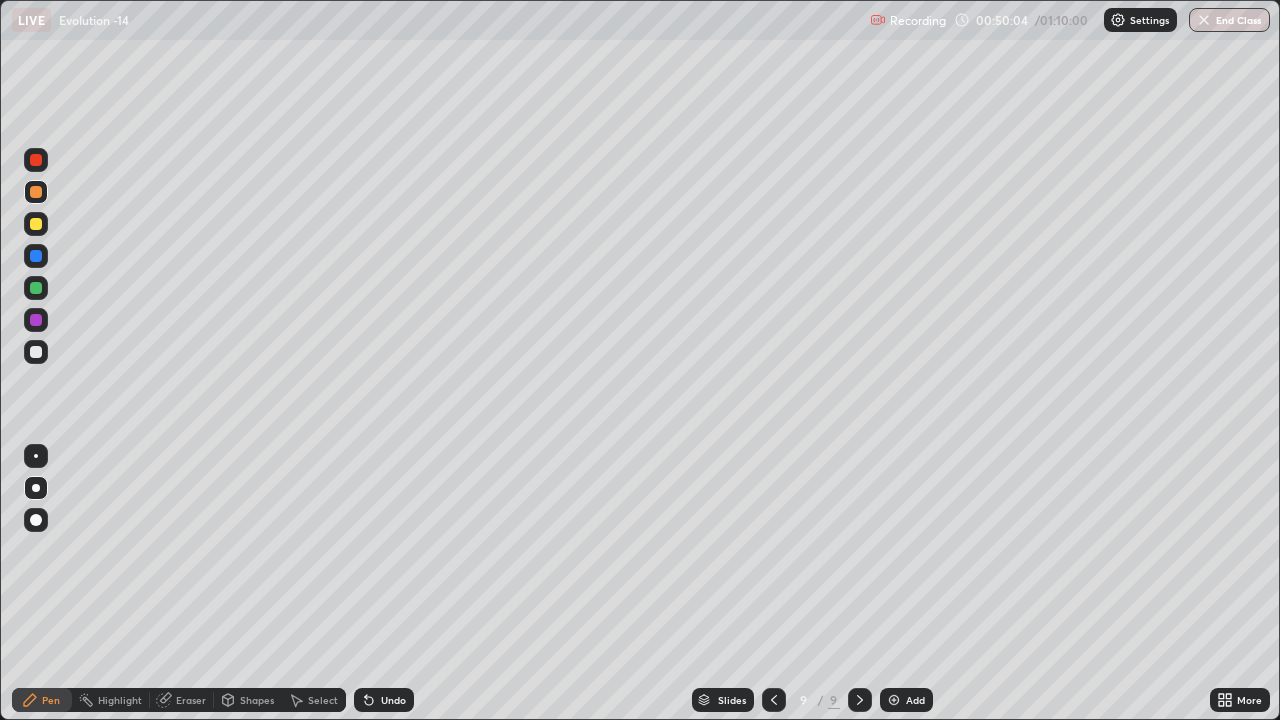 click at bounding box center [36, 160] 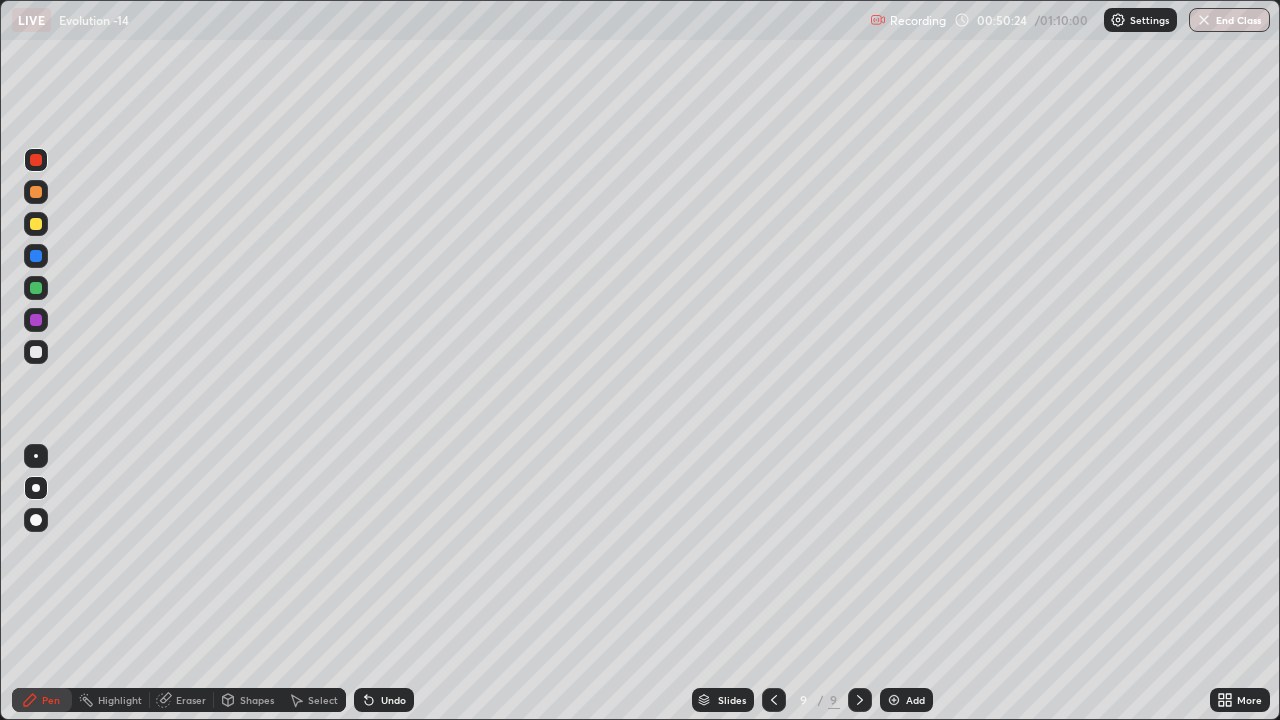 click at bounding box center [36, 352] 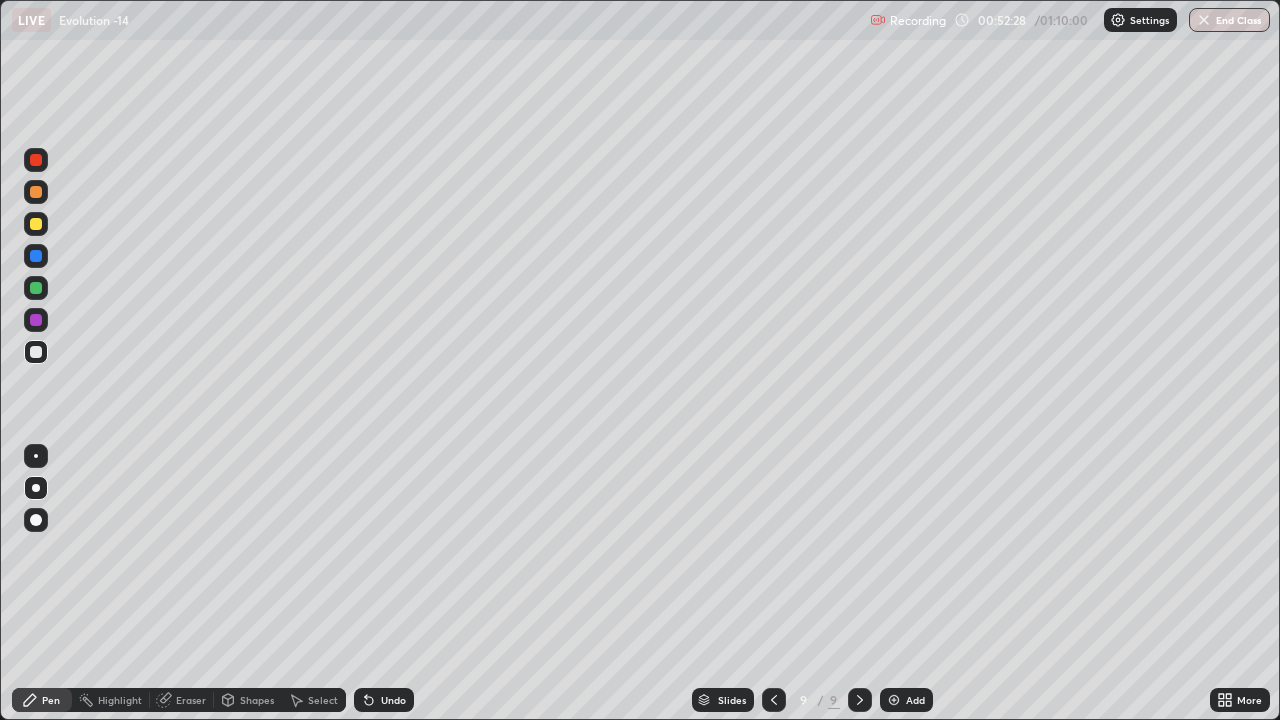 click at bounding box center [36, 224] 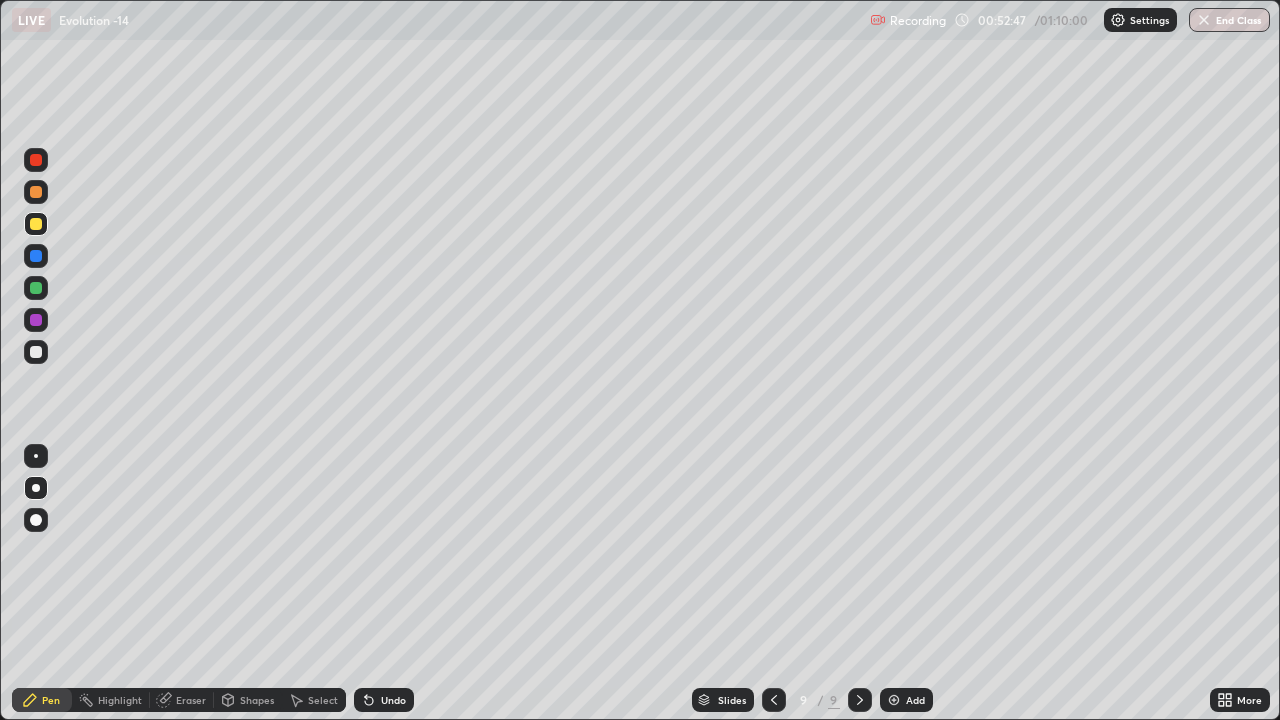 click at bounding box center (36, 192) 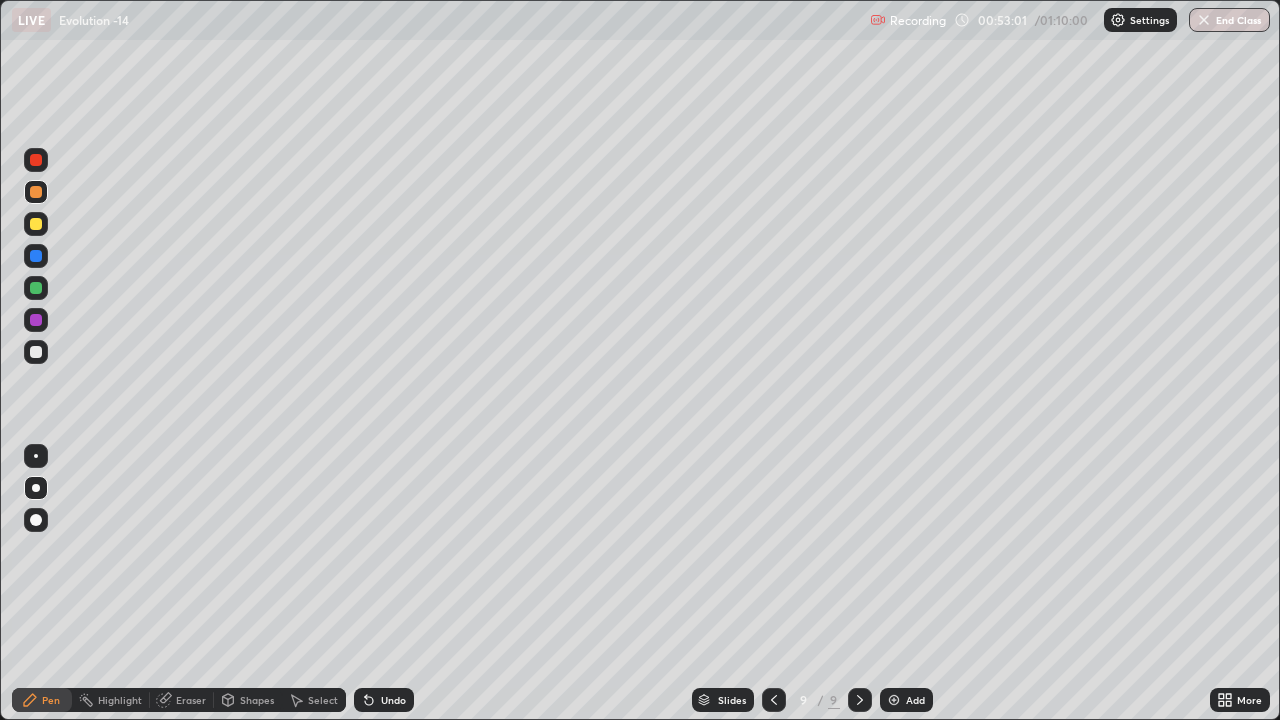 click at bounding box center [36, 160] 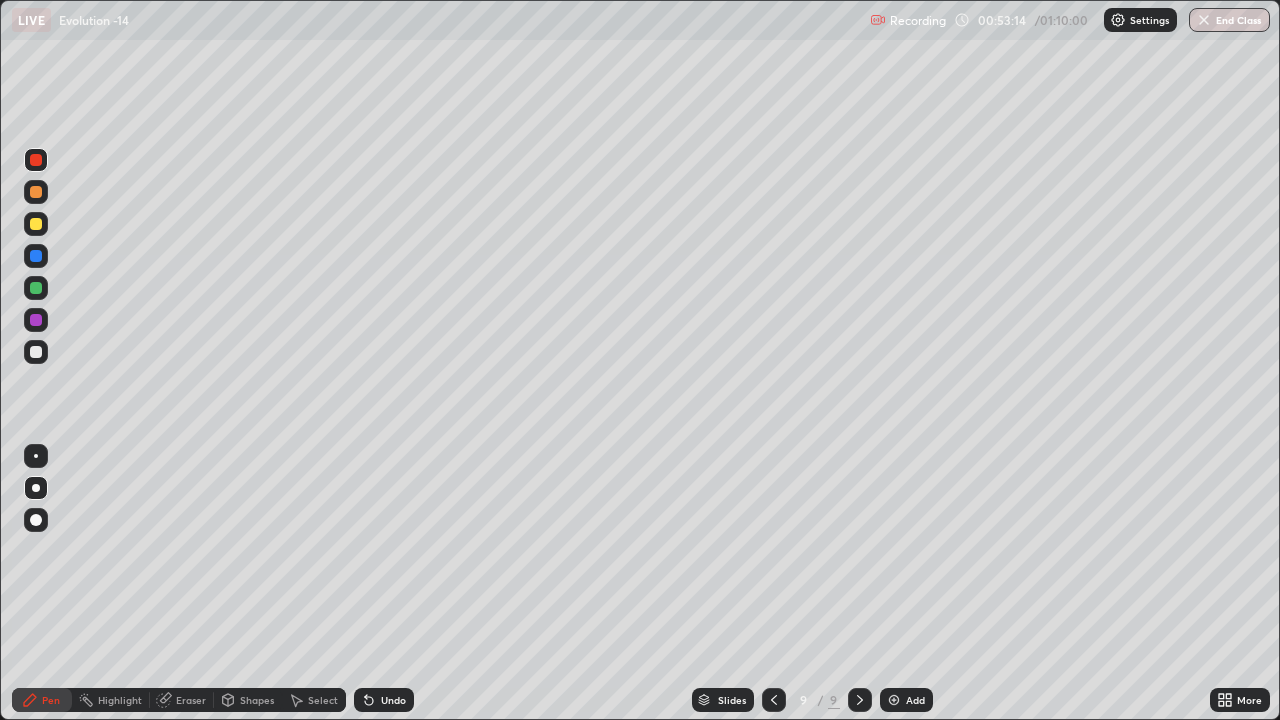 click at bounding box center (36, 352) 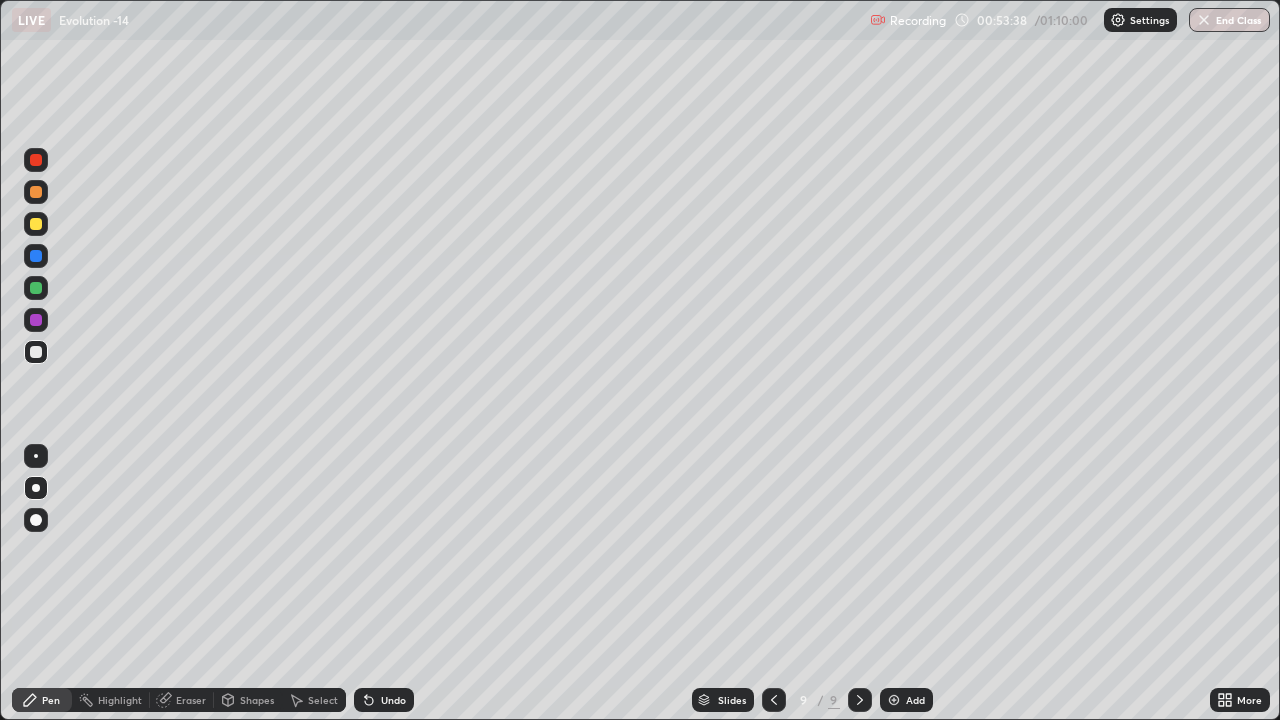 click on "Eraser" at bounding box center [191, 700] 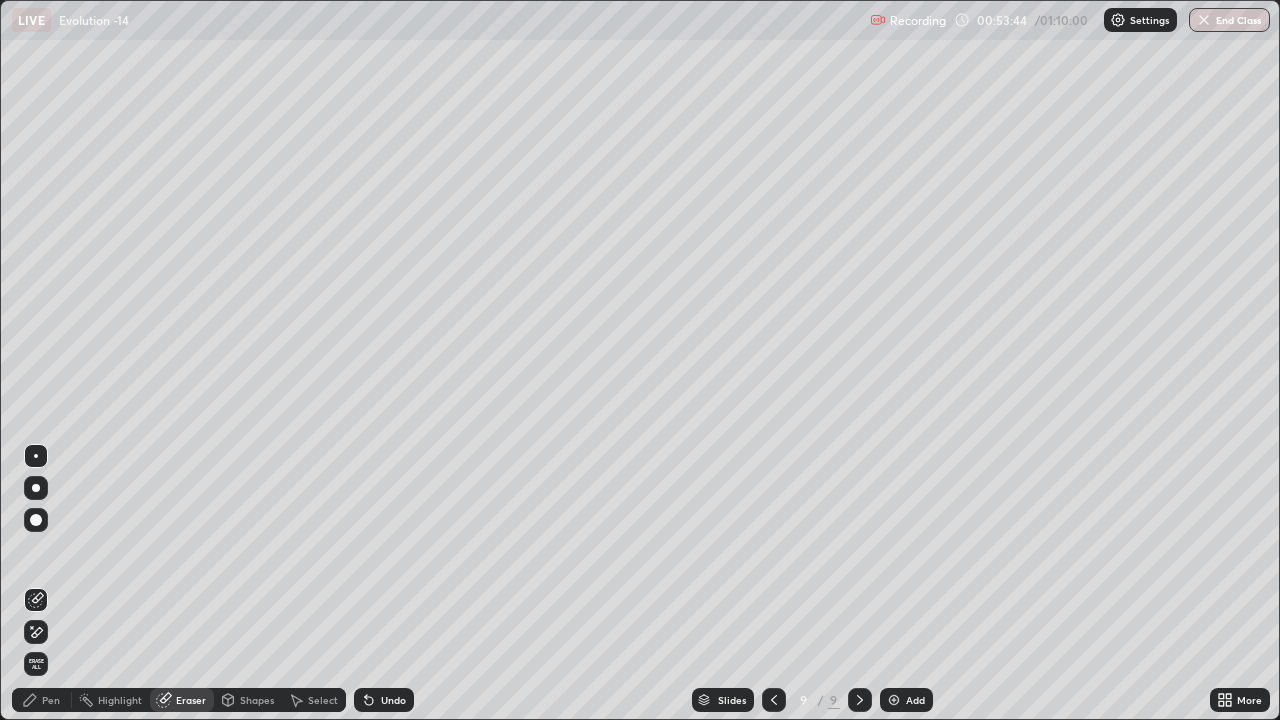 click on "Pen" at bounding box center (51, 700) 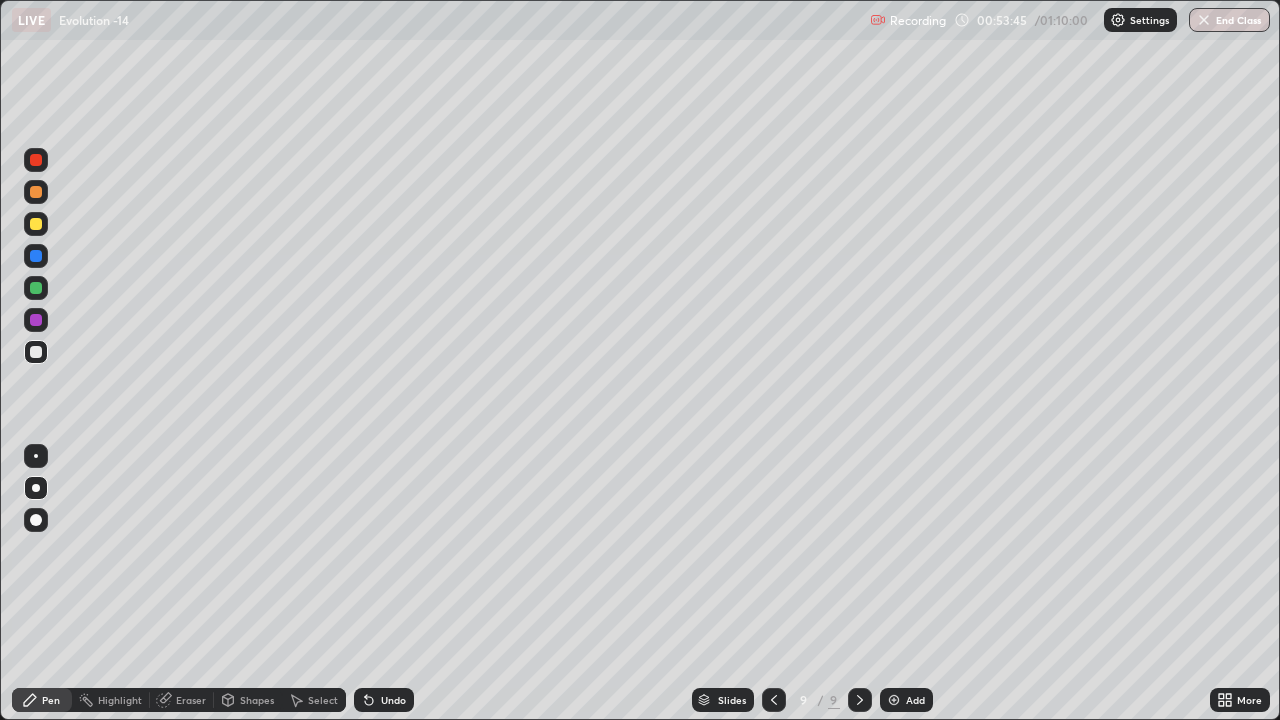 click at bounding box center [36, 160] 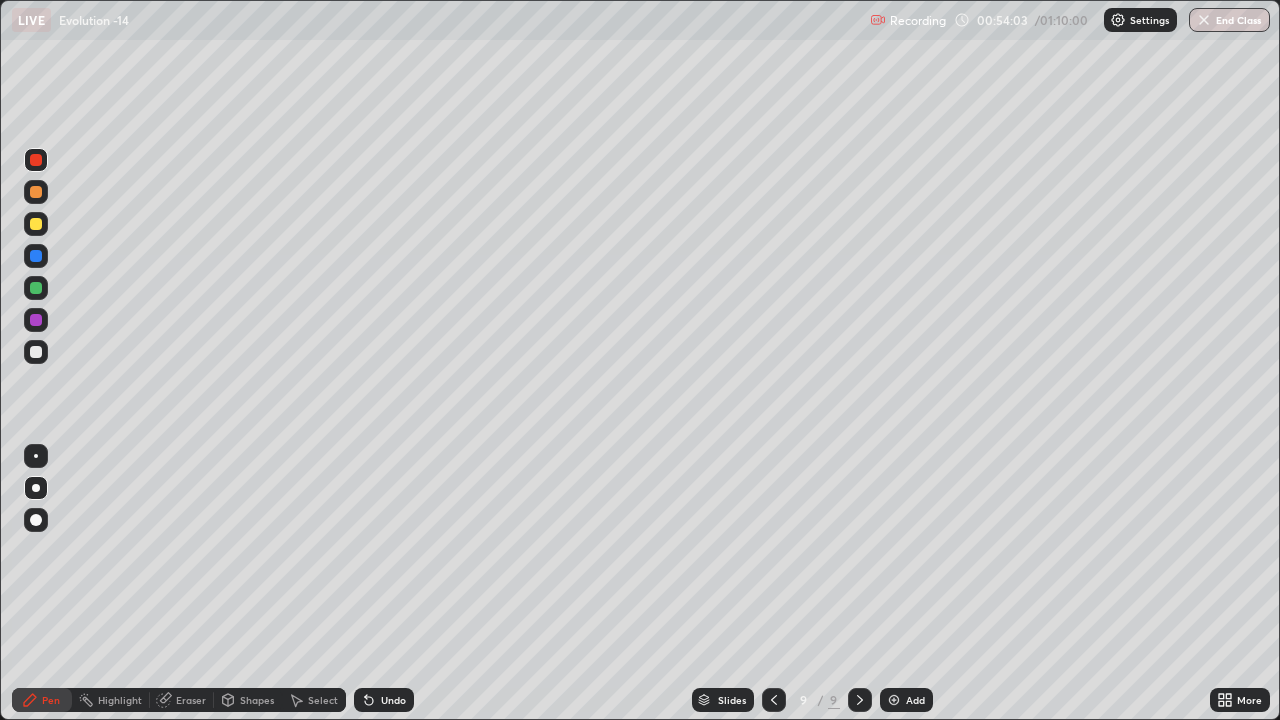 click at bounding box center (36, 352) 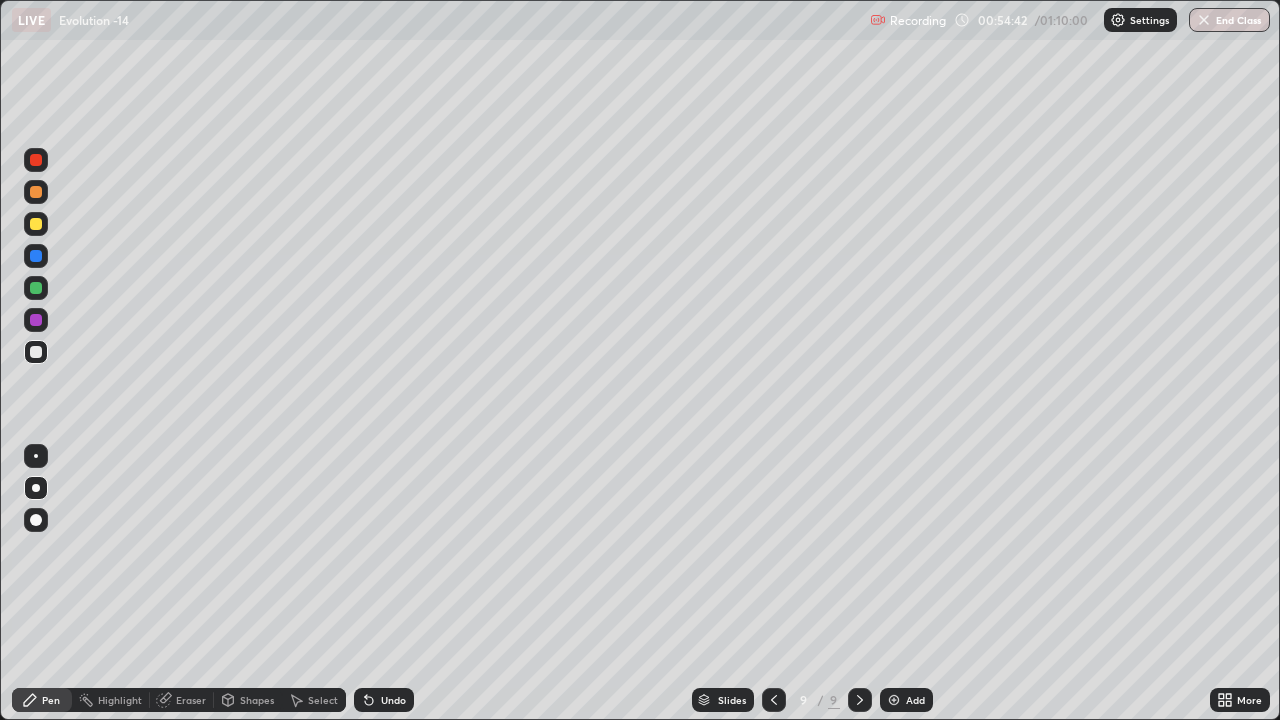 click at bounding box center (36, 160) 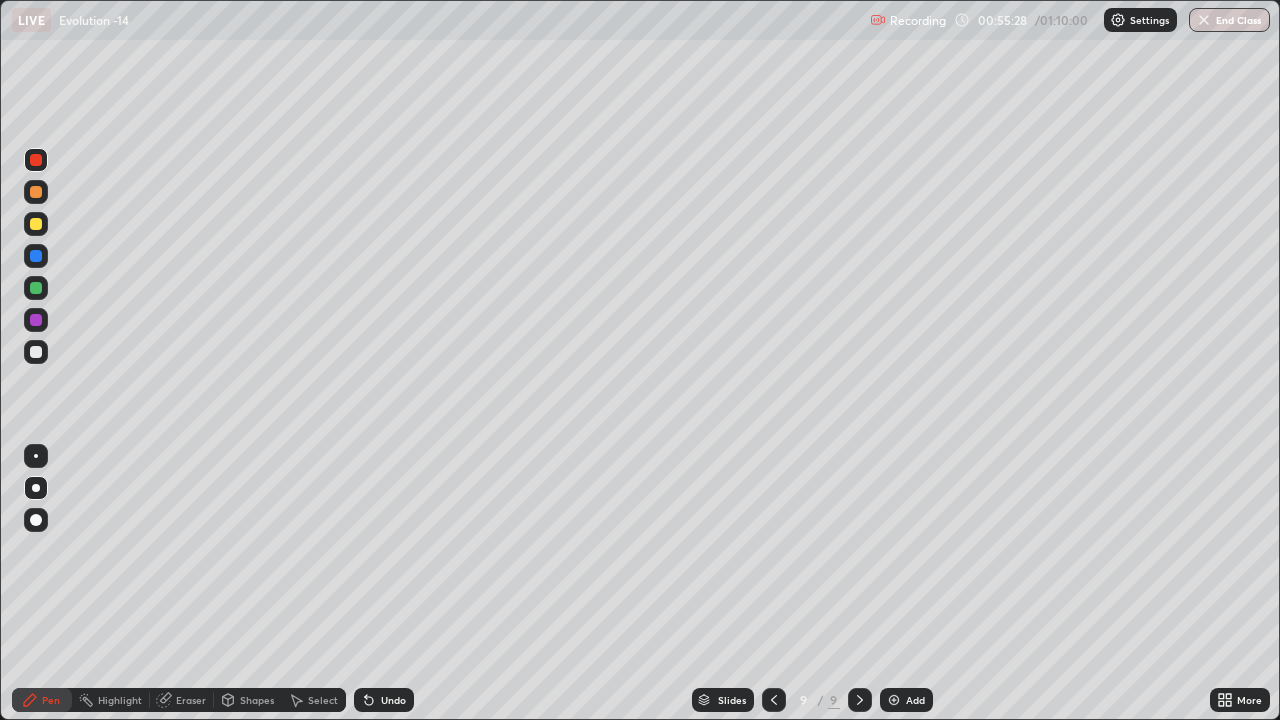 click at bounding box center [36, 160] 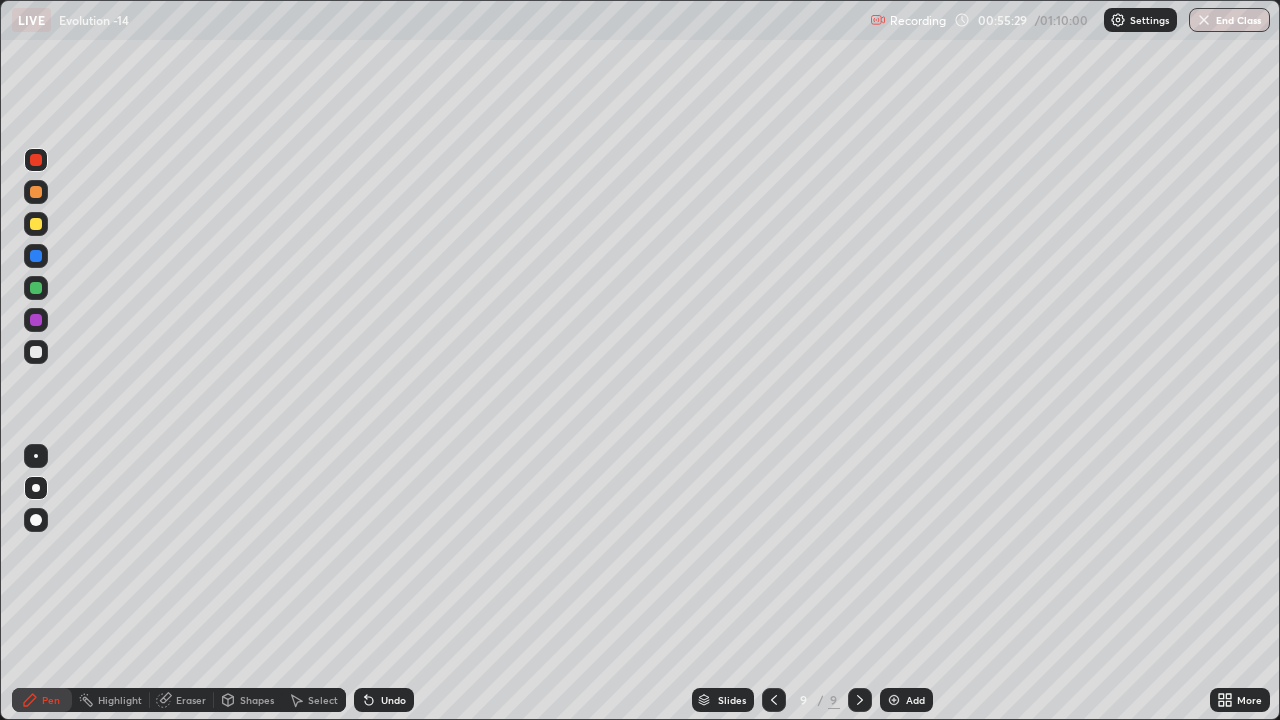 click at bounding box center [36, 160] 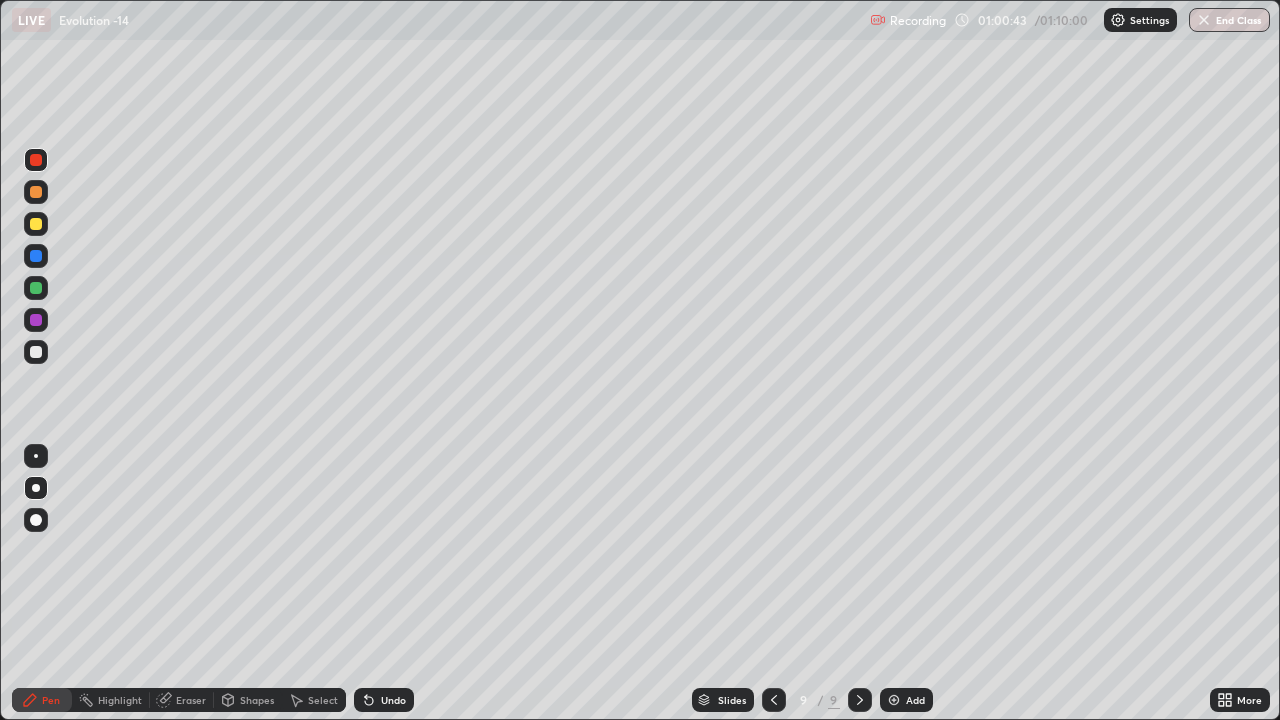 click on "End Class" at bounding box center [1229, 20] 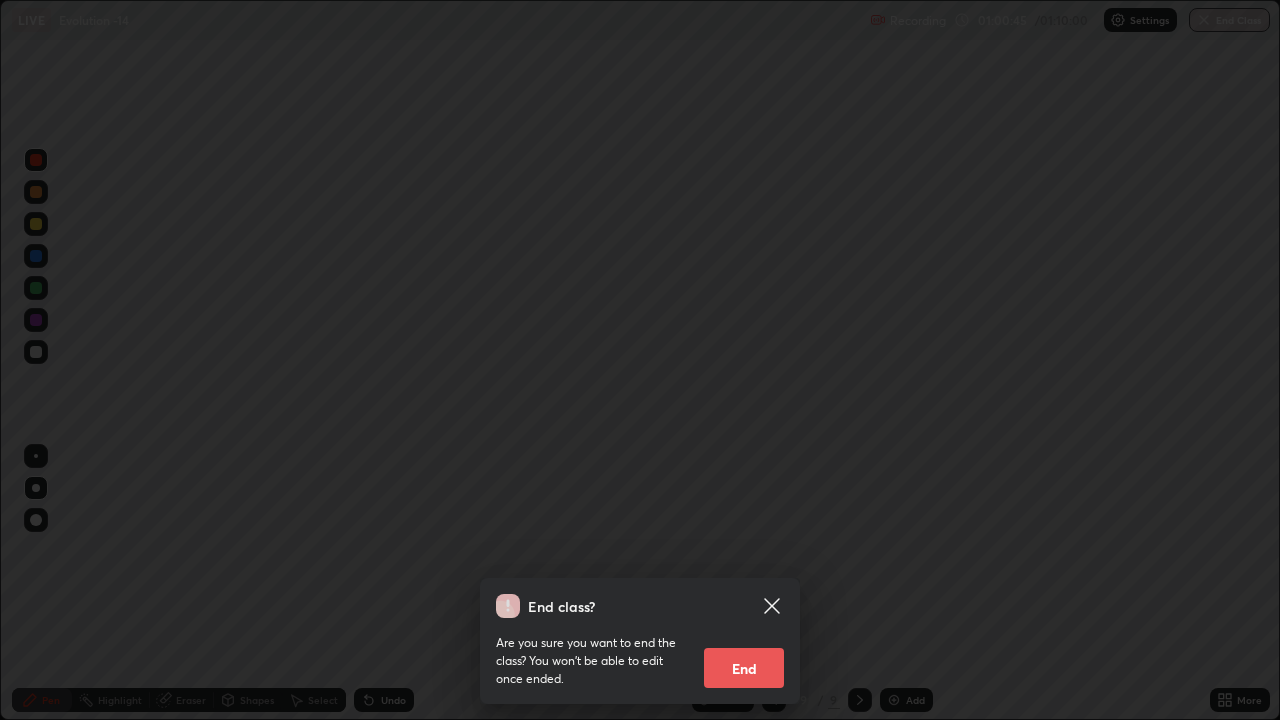 click on "End" at bounding box center [744, 668] 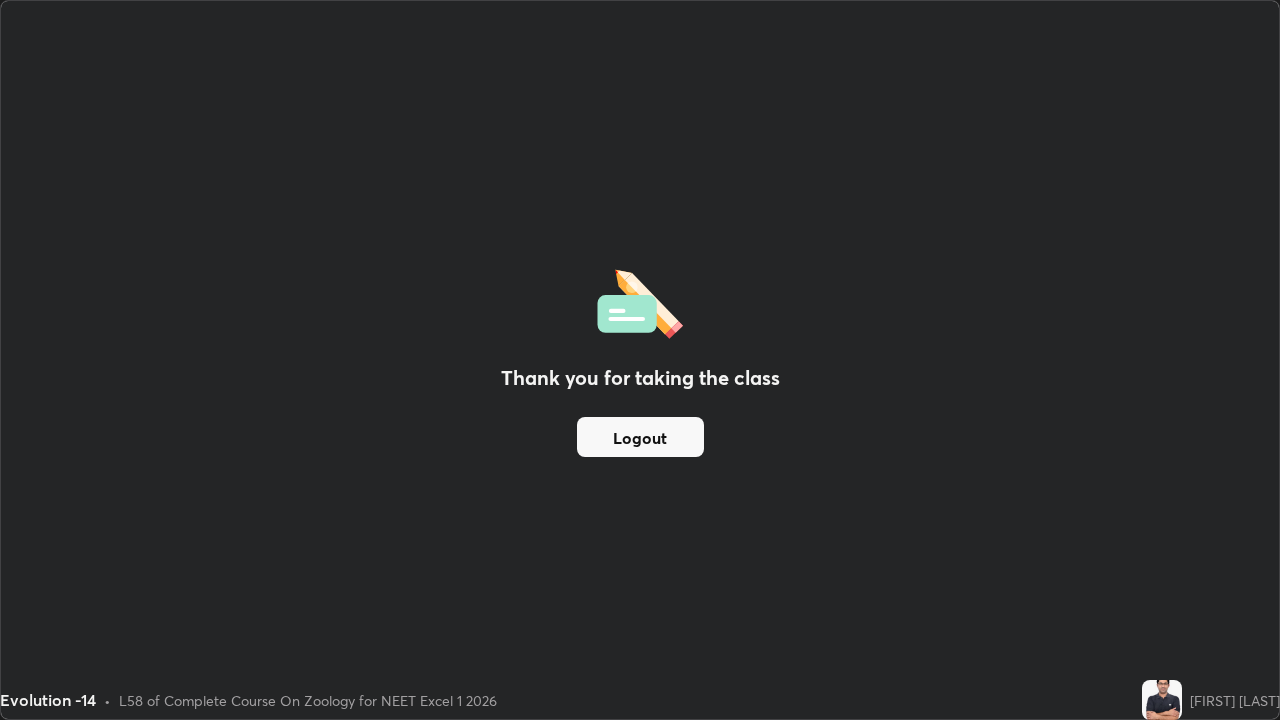 click on "Logout" at bounding box center [640, 437] 